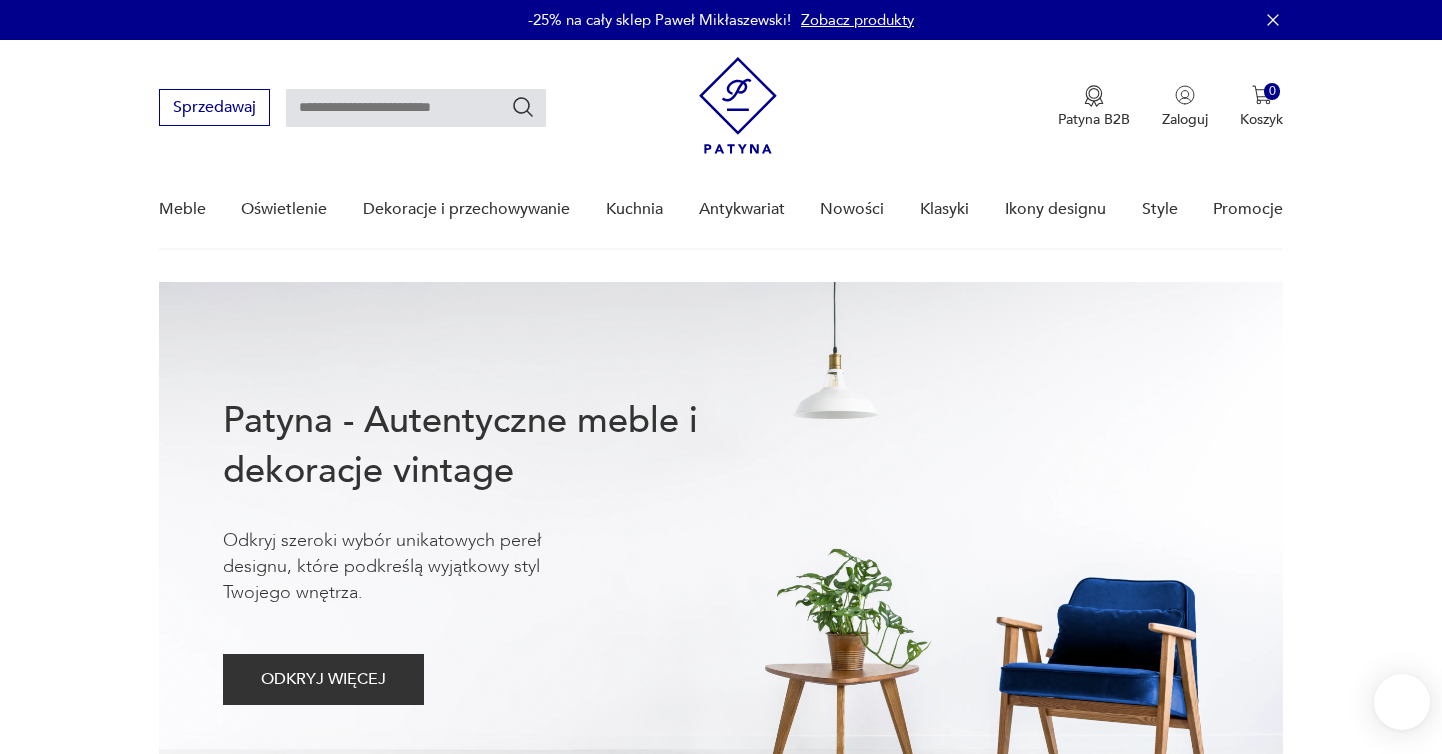 scroll, scrollTop: 0, scrollLeft: 0, axis: both 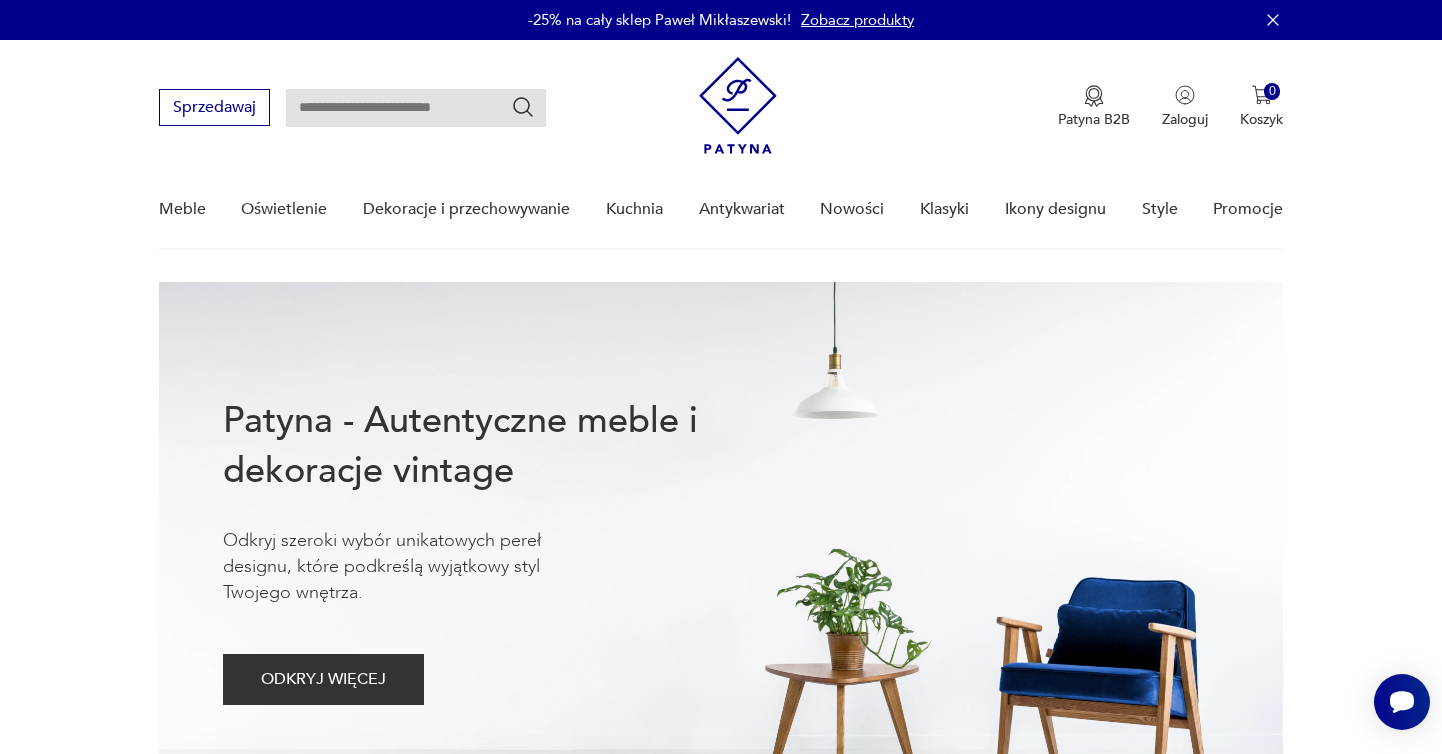 click at bounding box center [416, 108] 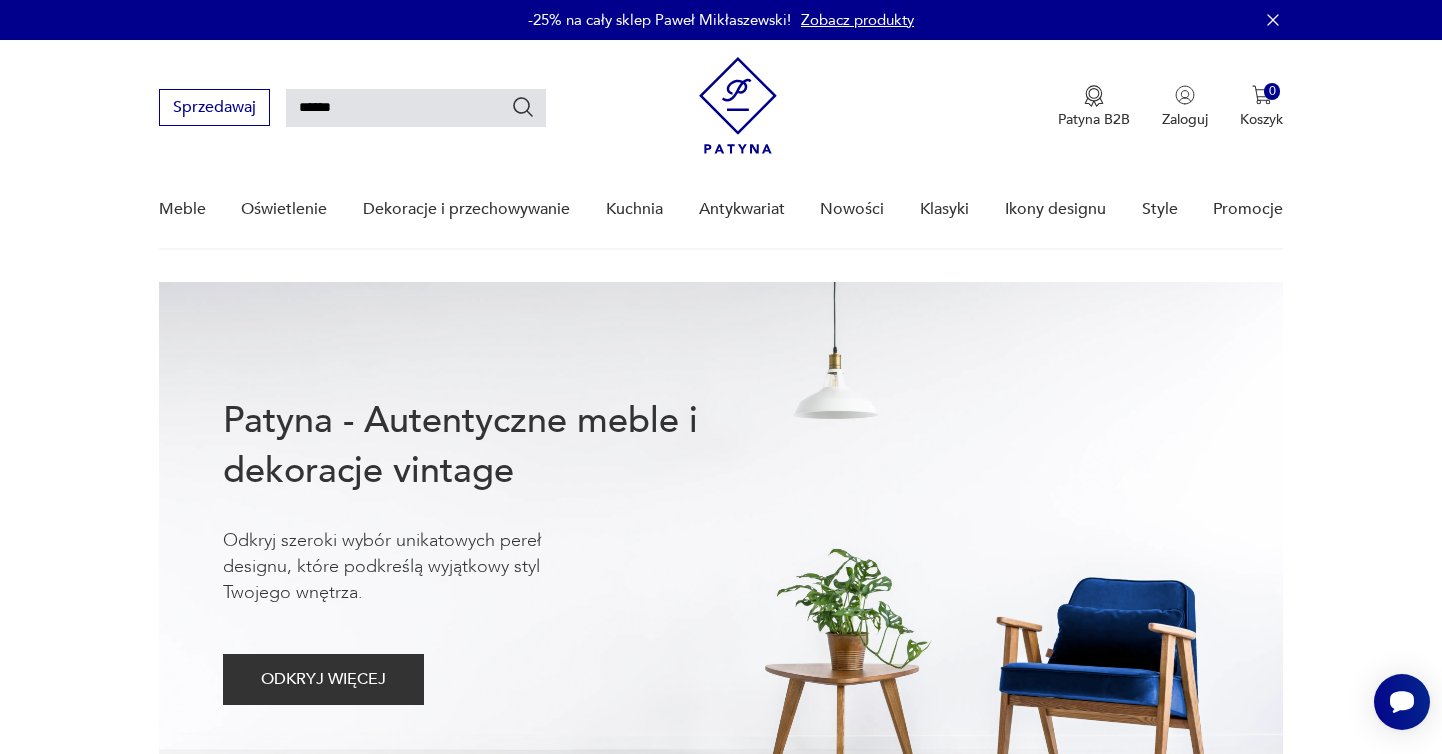 type on "******" 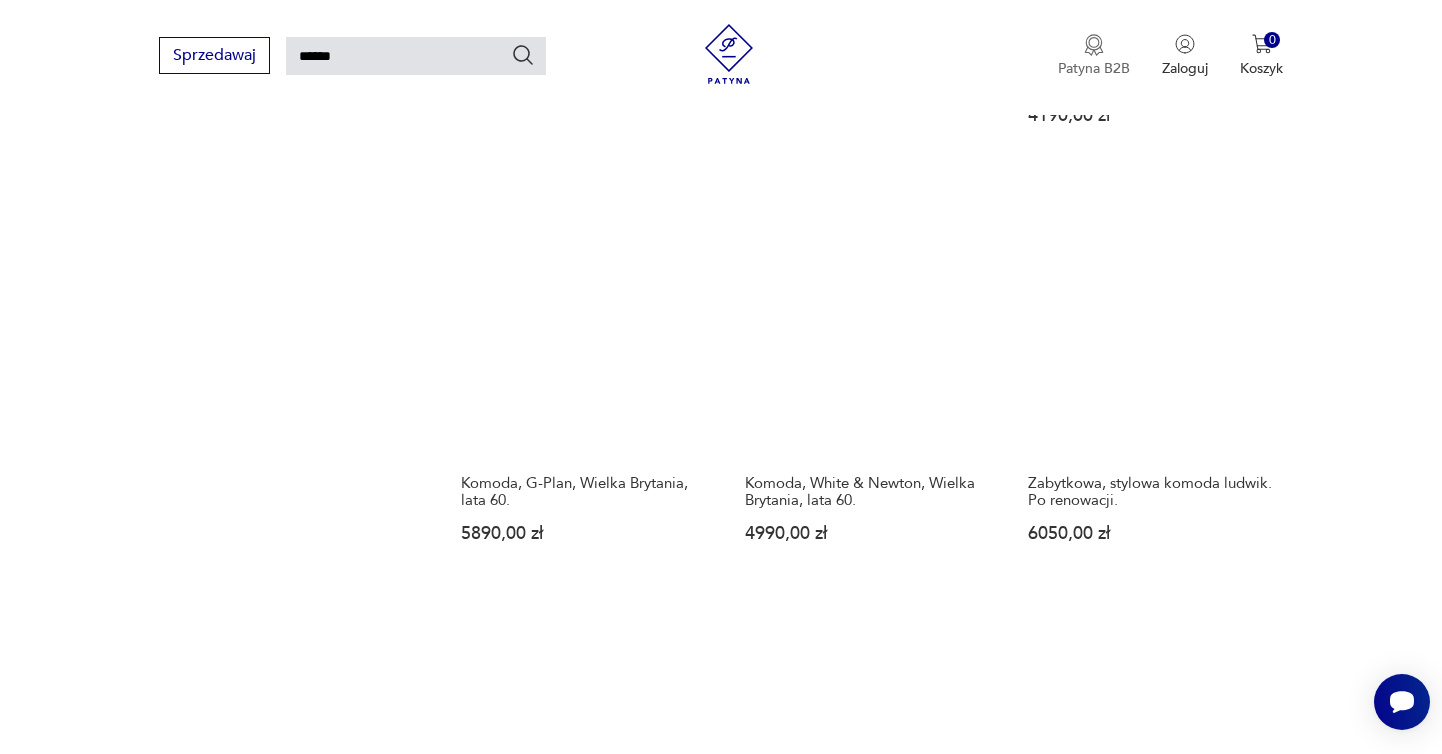 scroll, scrollTop: 2014, scrollLeft: 0, axis: vertical 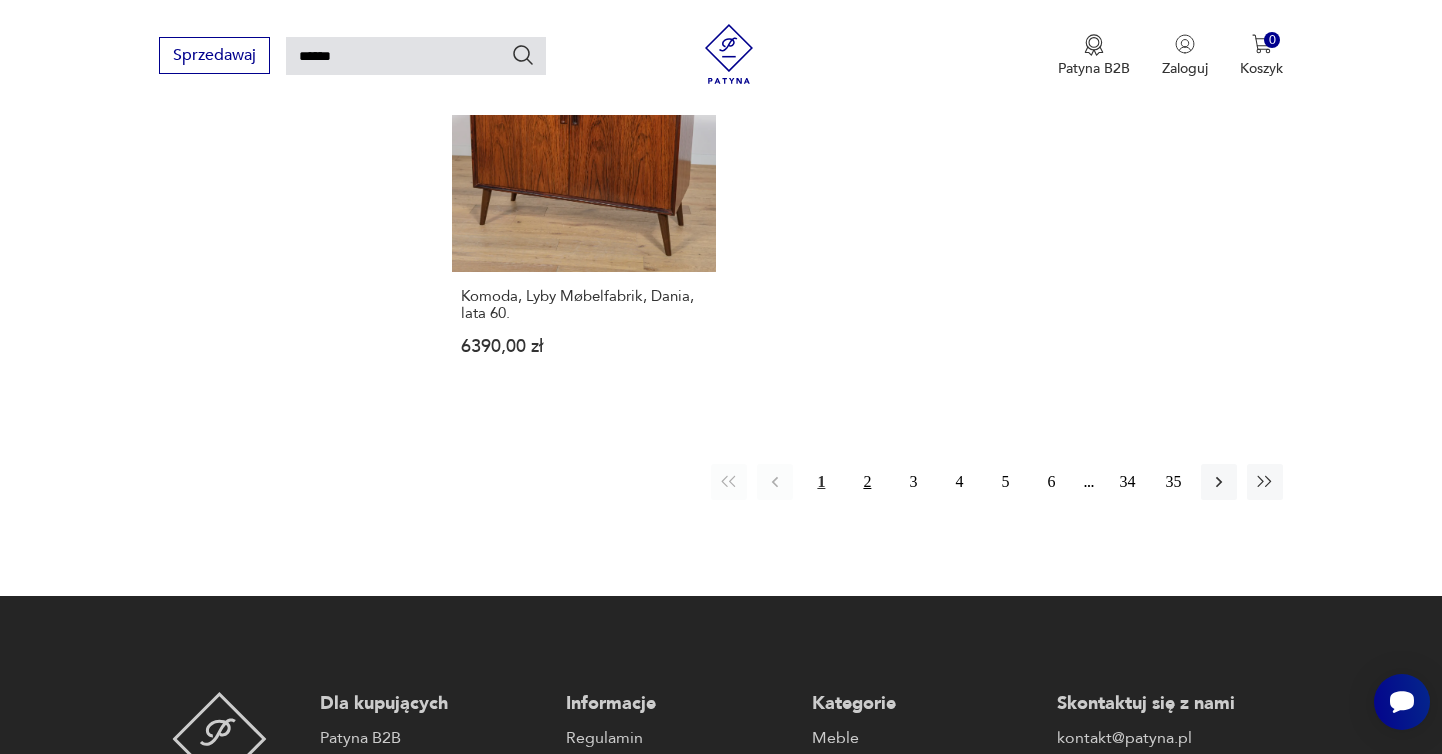 click on "2" at bounding box center (867, 482) 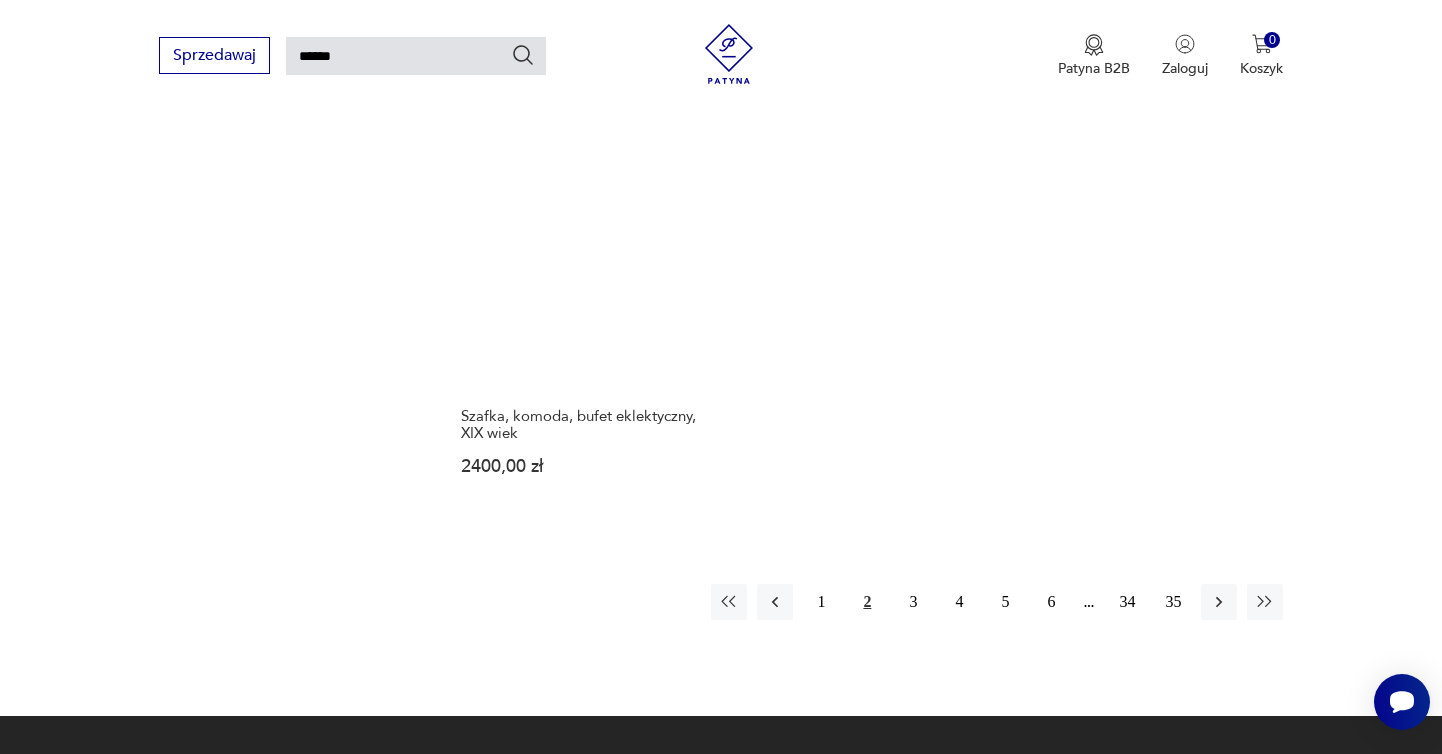 scroll, scrollTop: 2533, scrollLeft: 0, axis: vertical 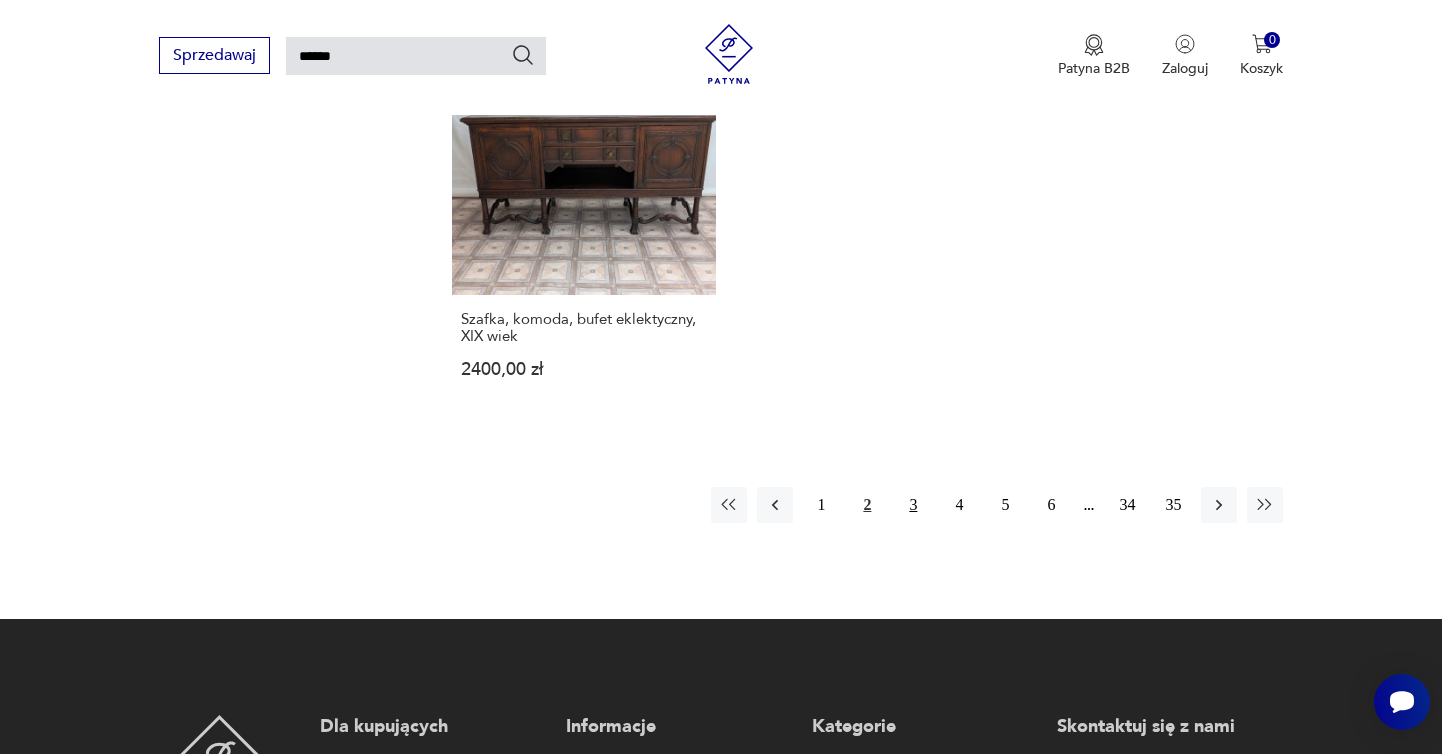 click on "3" at bounding box center [913, 505] 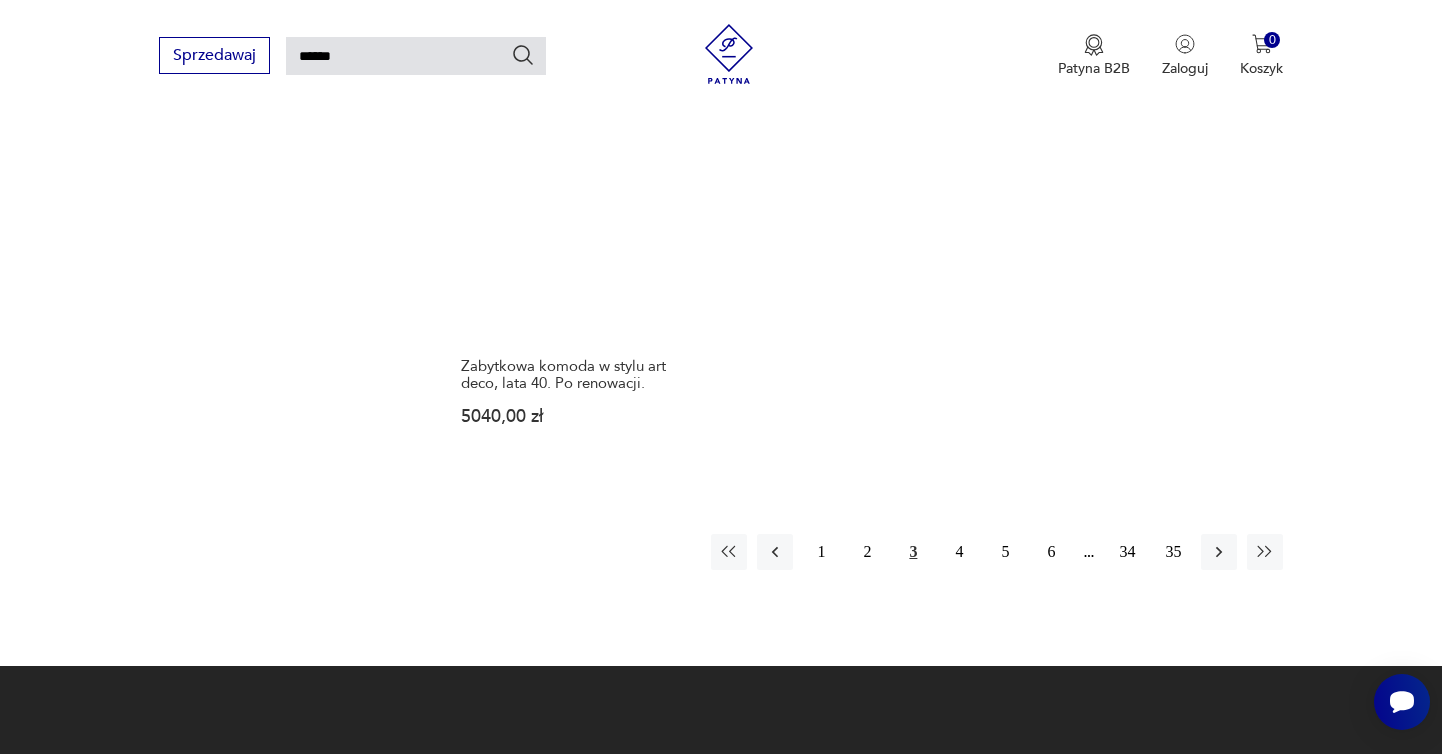 scroll, scrollTop: 2640, scrollLeft: 0, axis: vertical 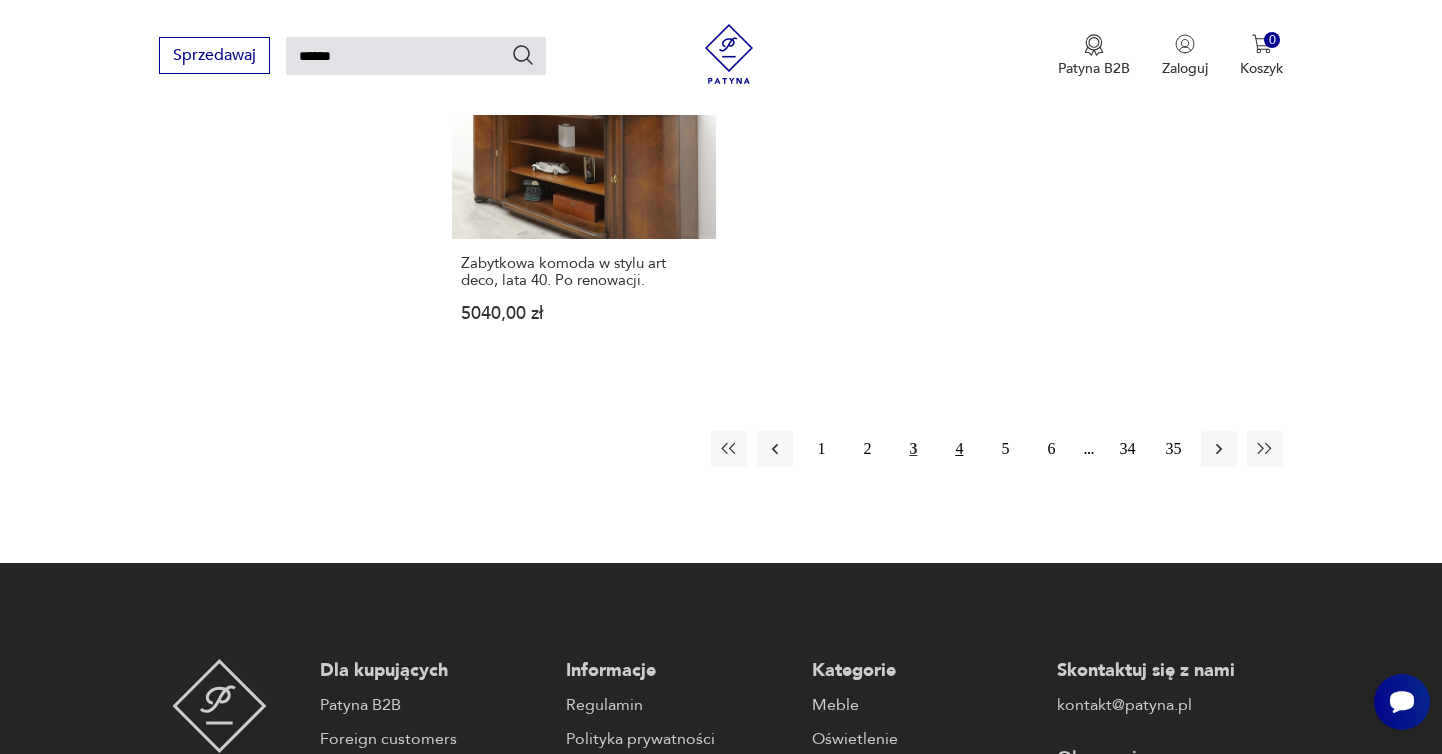 click on "4" at bounding box center (959, 449) 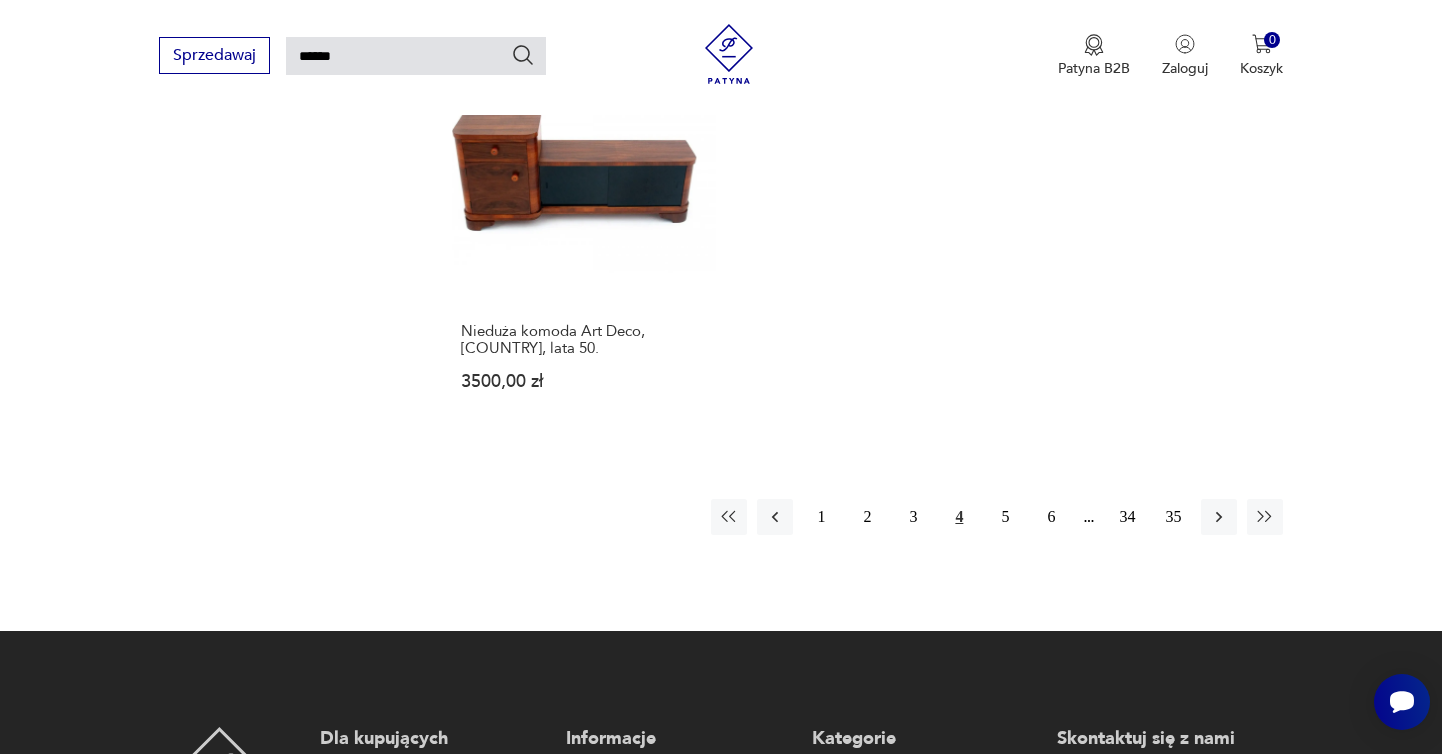 scroll, scrollTop: 2588, scrollLeft: 0, axis: vertical 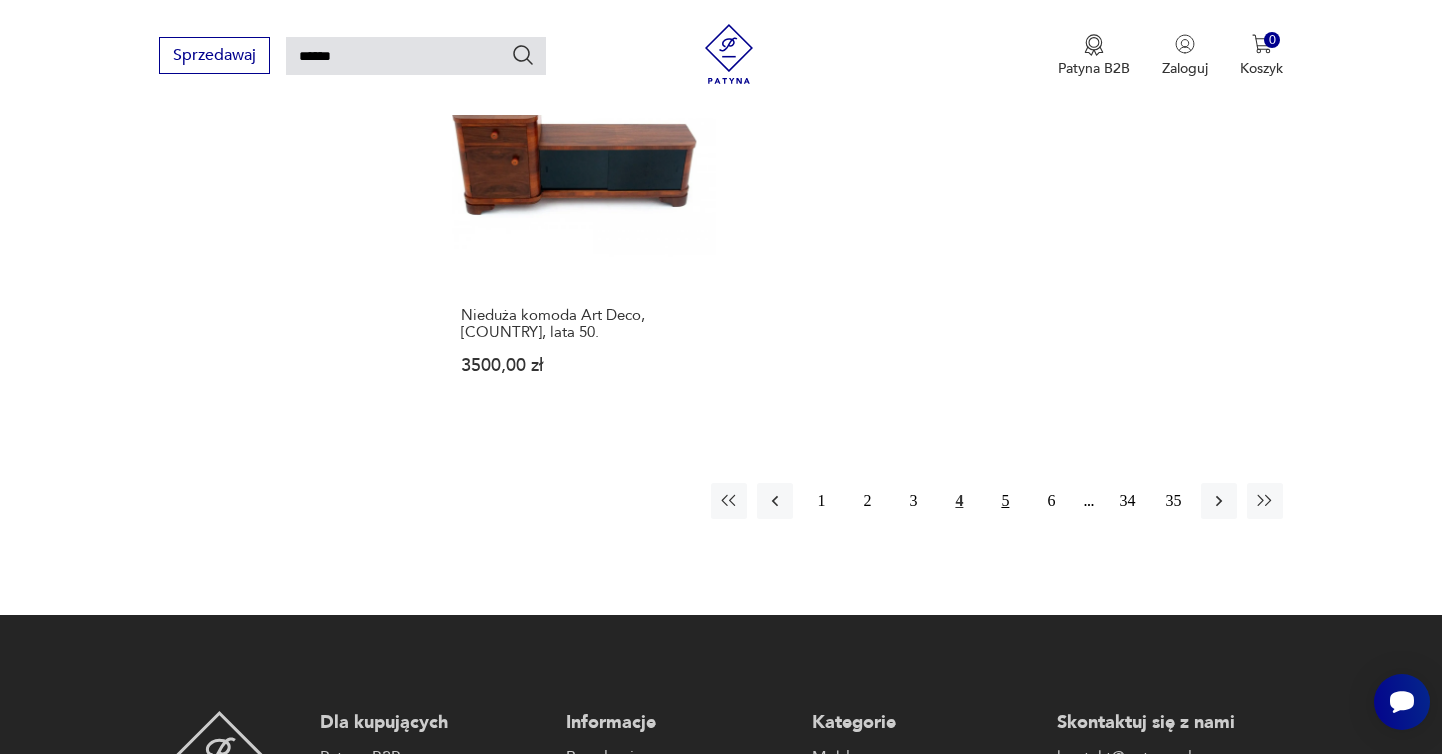 click on "5" at bounding box center [1005, 501] 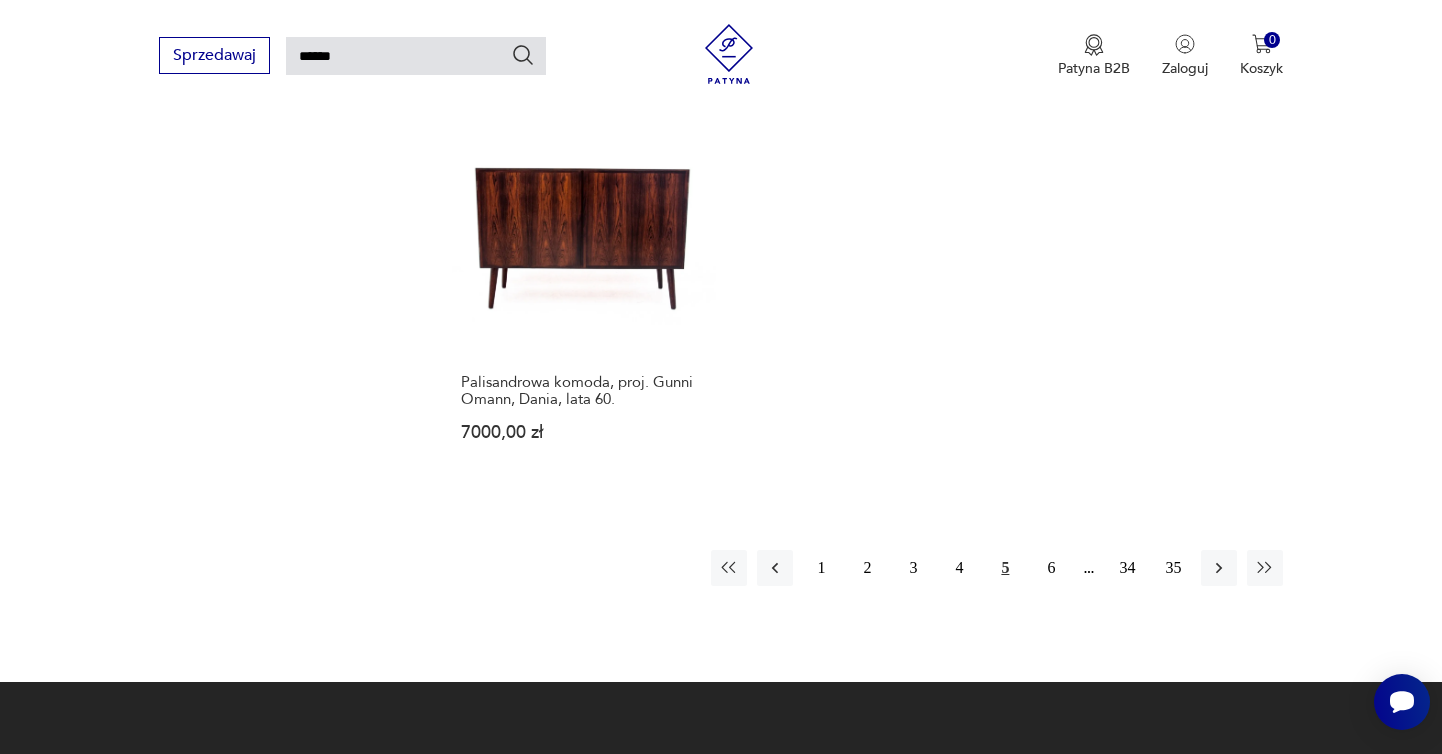 scroll, scrollTop: 2420, scrollLeft: 0, axis: vertical 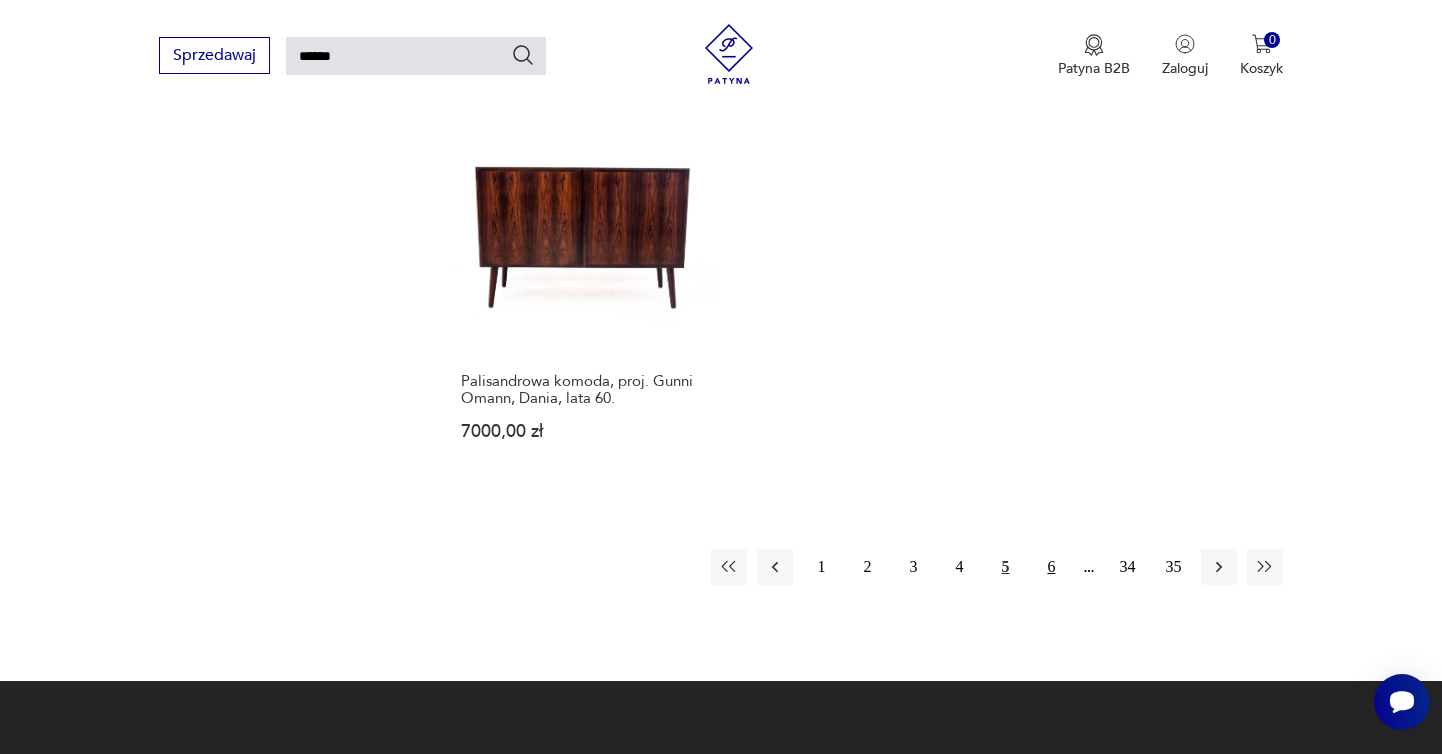 click on "6" at bounding box center (1051, 567) 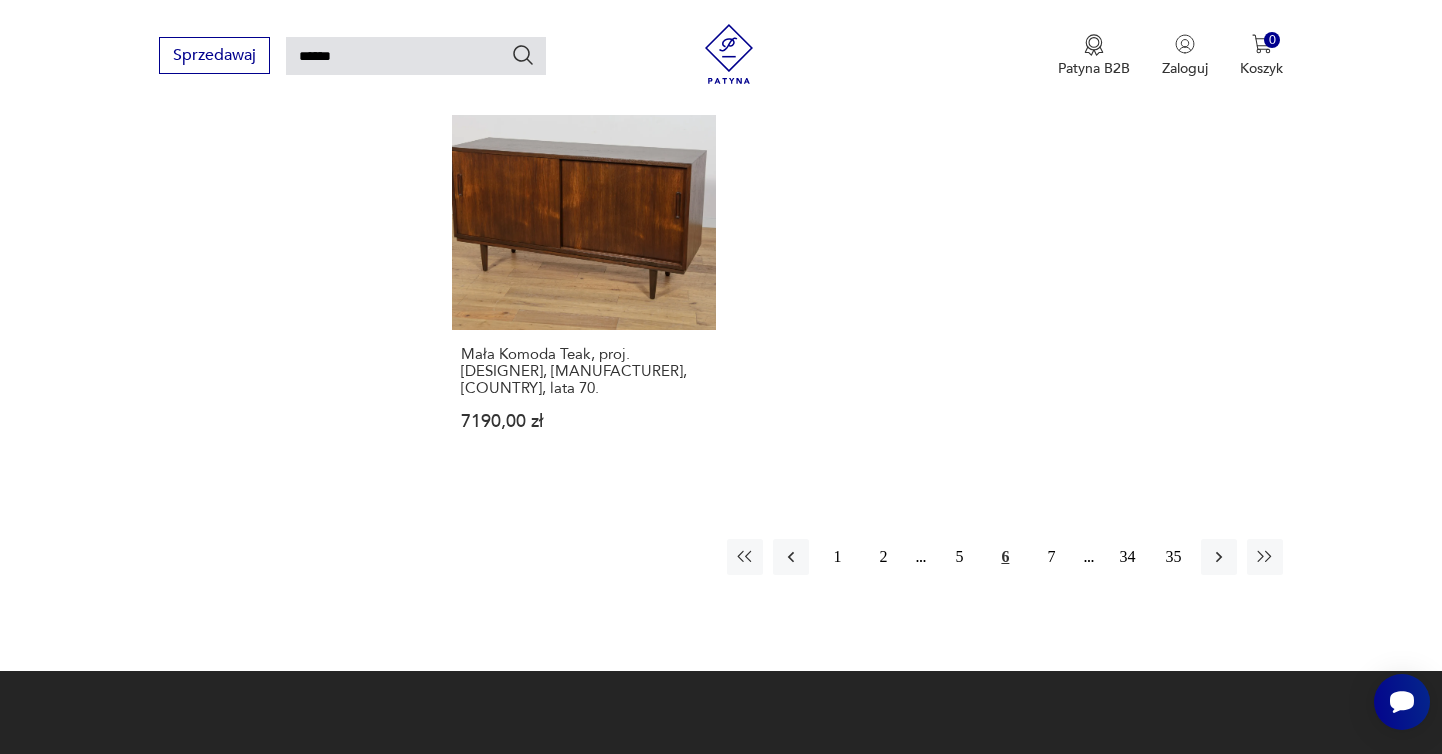 scroll, scrollTop: 2520, scrollLeft: 0, axis: vertical 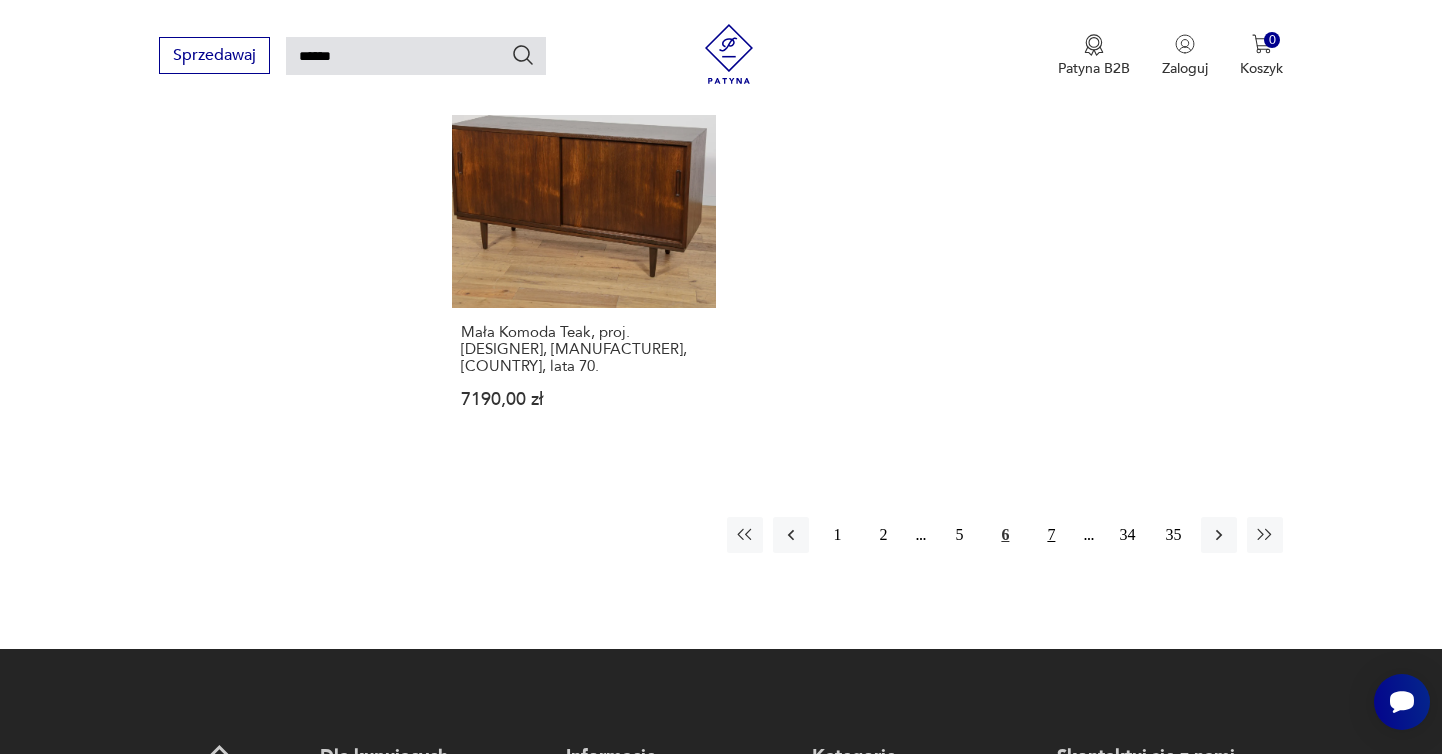click on "7" at bounding box center [1051, 535] 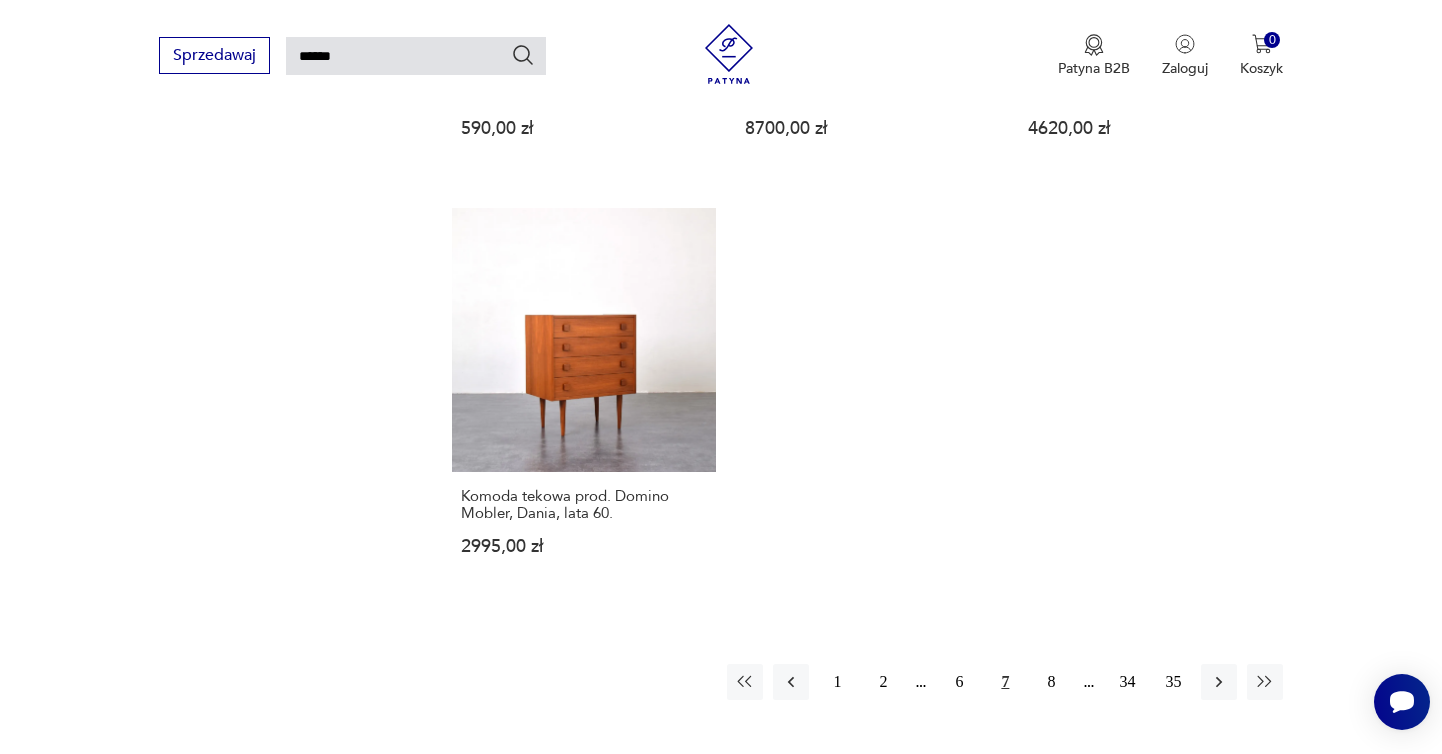 scroll, scrollTop: 2361, scrollLeft: 0, axis: vertical 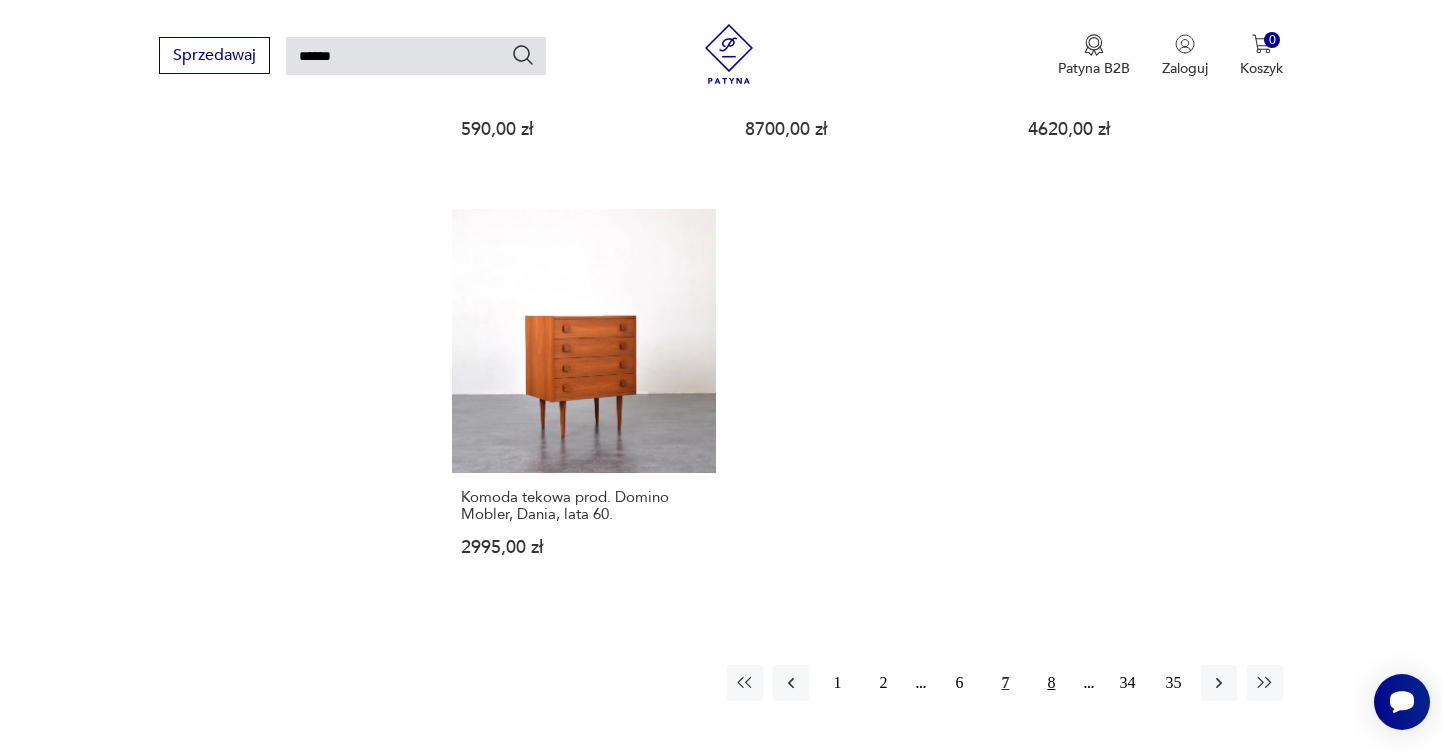 click on "8" at bounding box center (1051, 683) 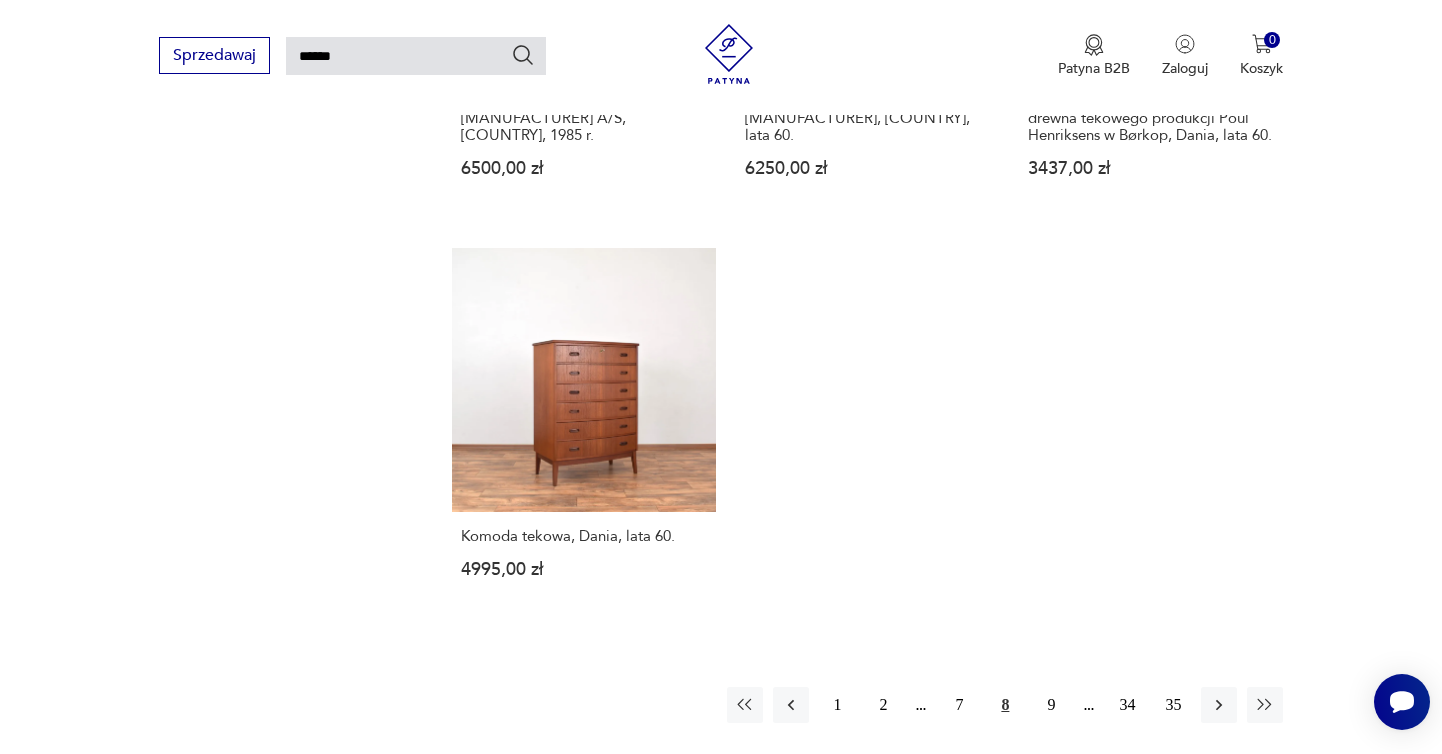 scroll, scrollTop: 2452, scrollLeft: 0, axis: vertical 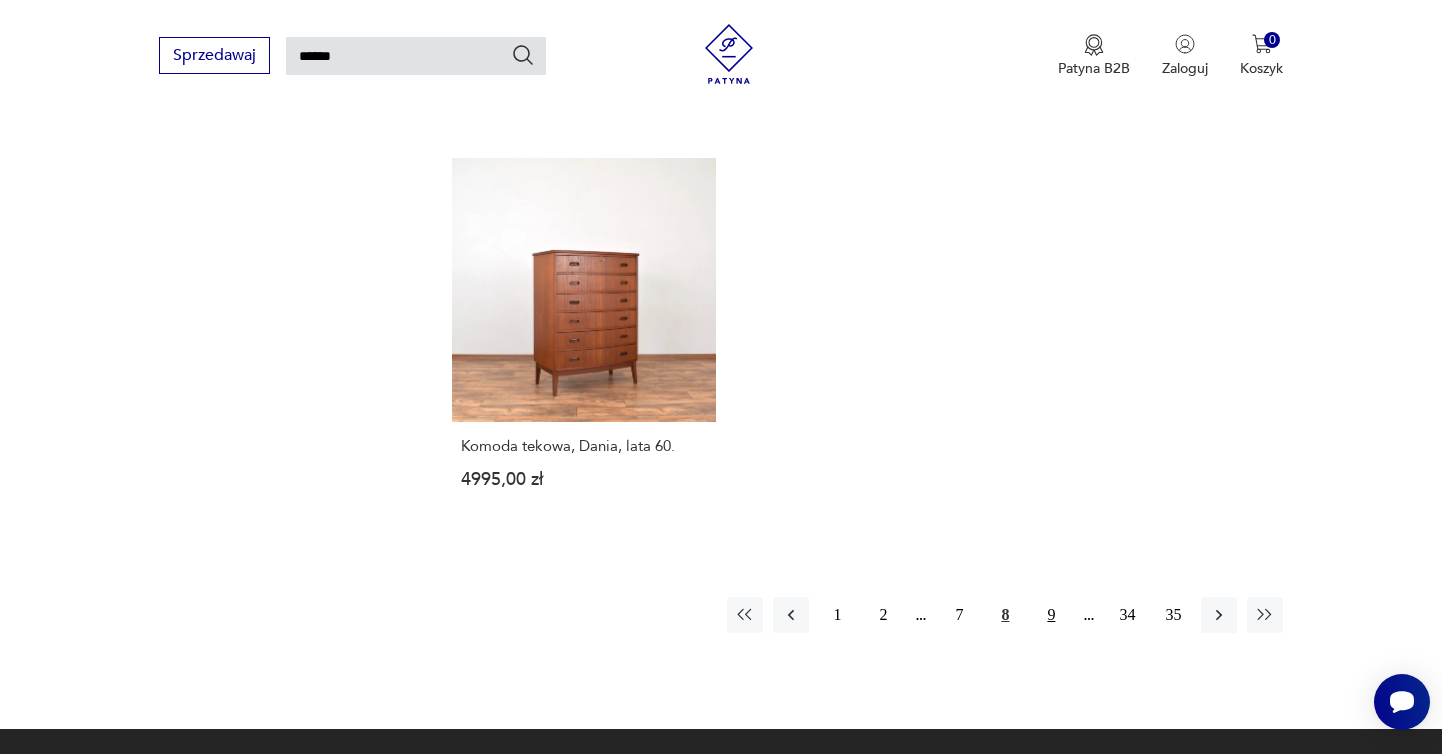 click on "9" at bounding box center [1051, 615] 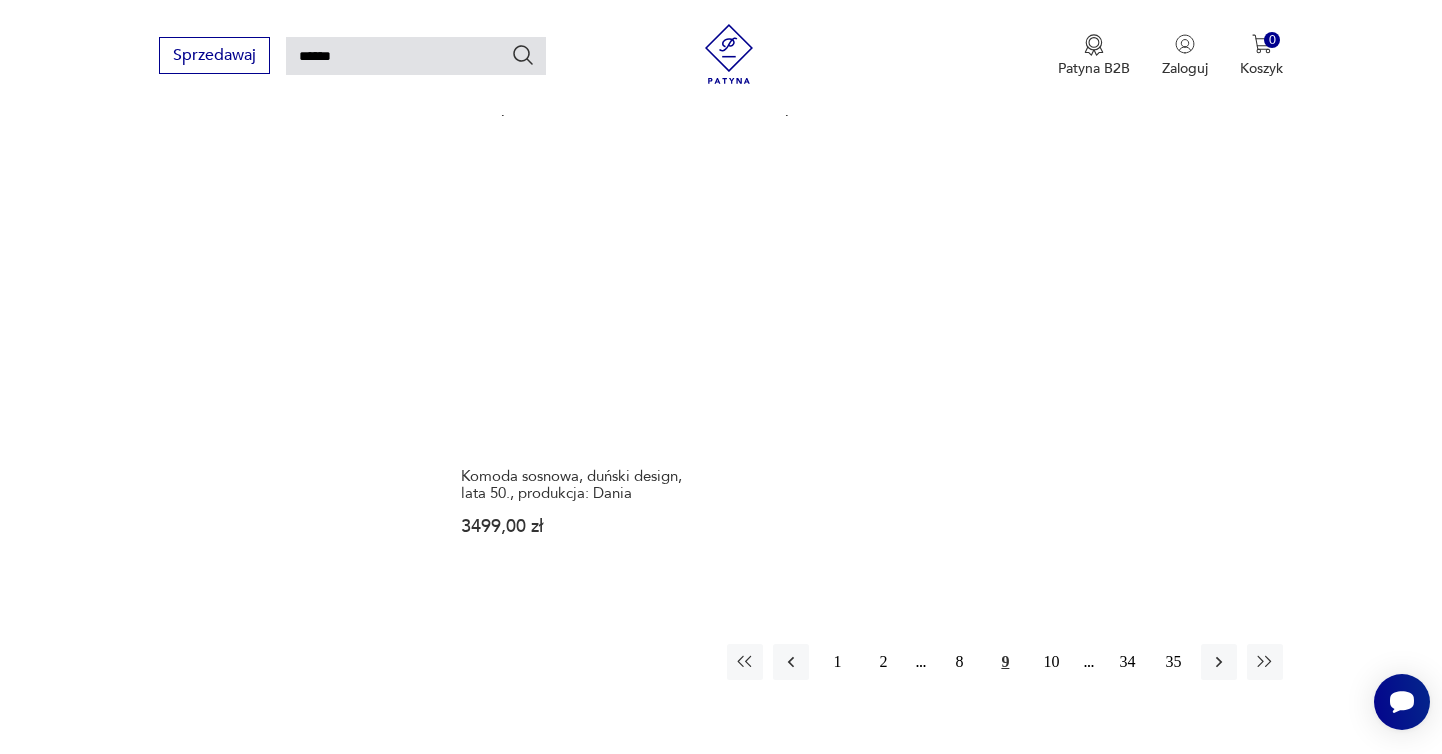 scroll, scrollTop: 2435, scrollLeft: 0, axis: vertical 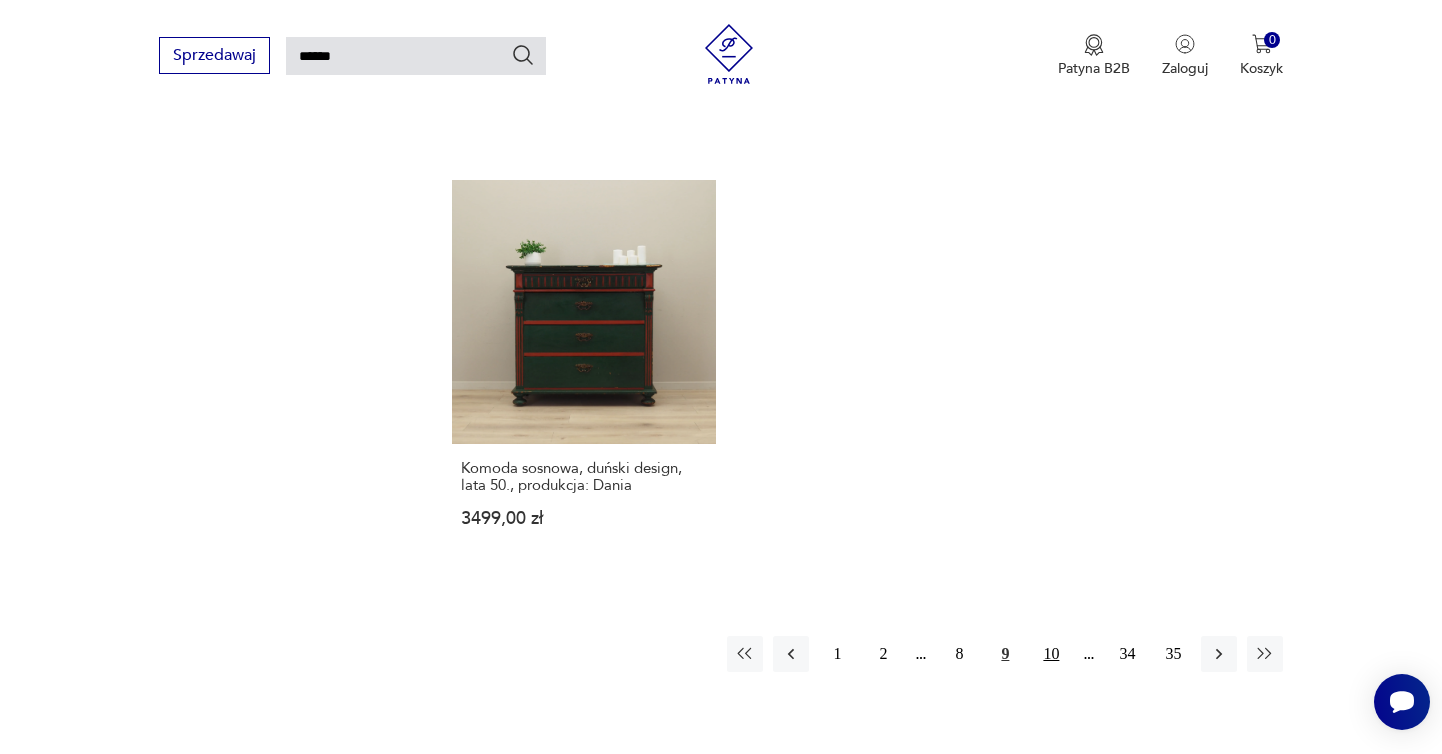 click on "10" at bounding box center (1051, 654) 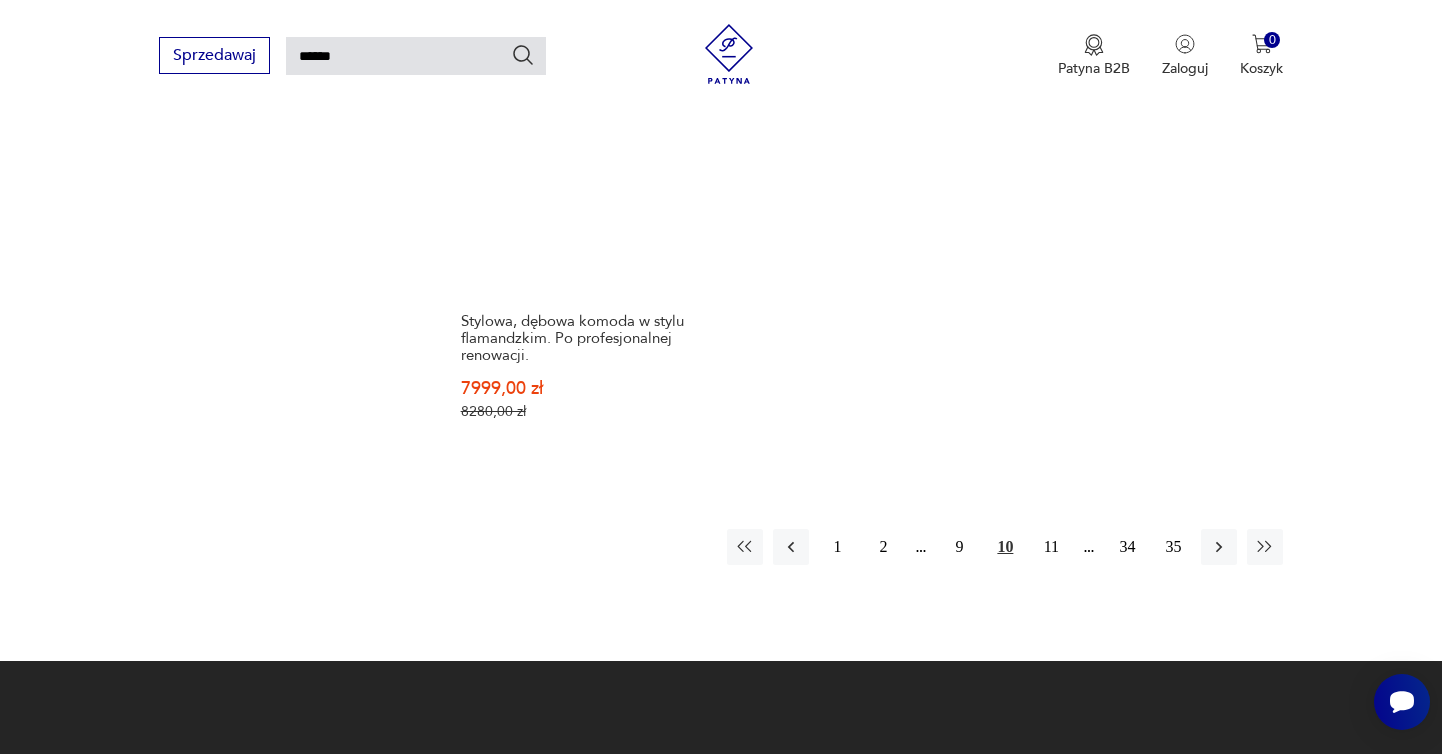 scroll, scrollTop: 2564, scrollLeft: 0, axis: vertical 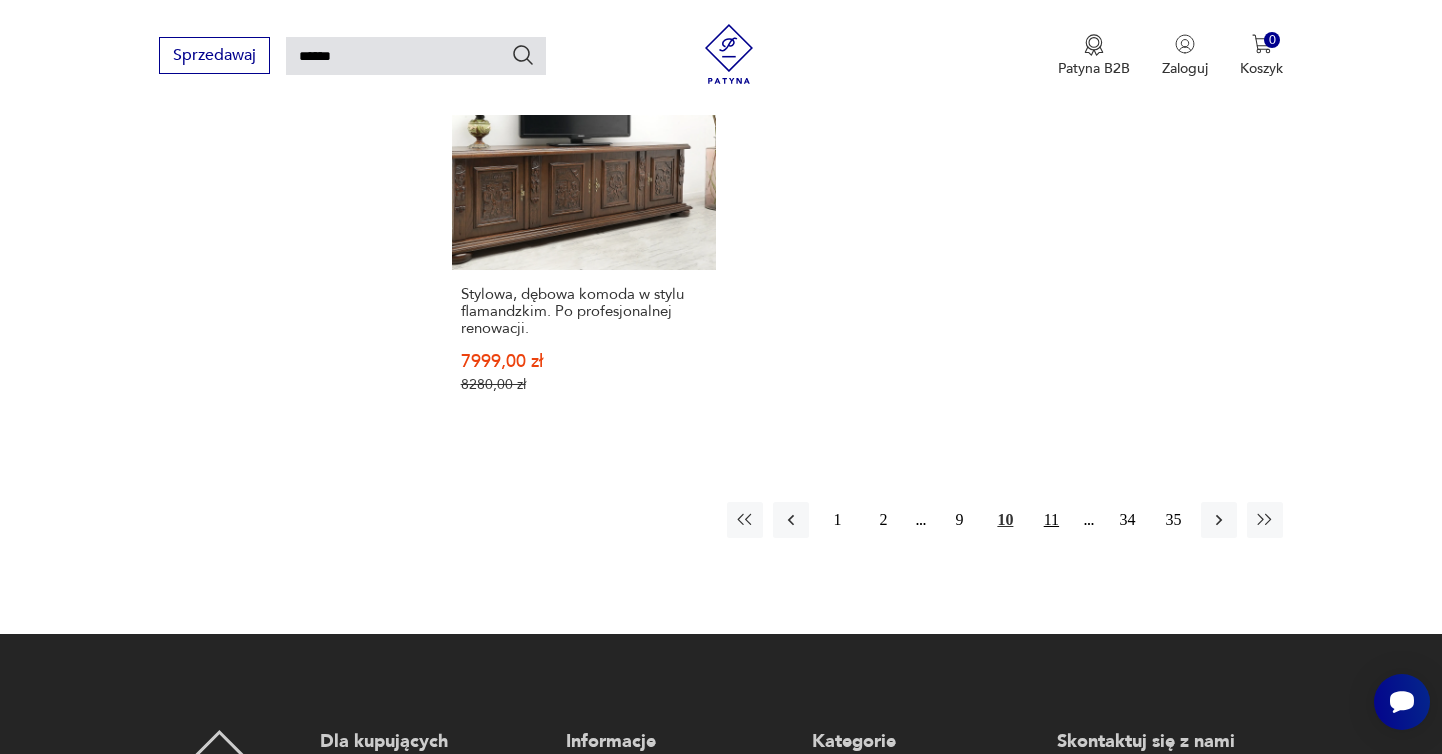 click on "11" at bounding box center (1051, 520) 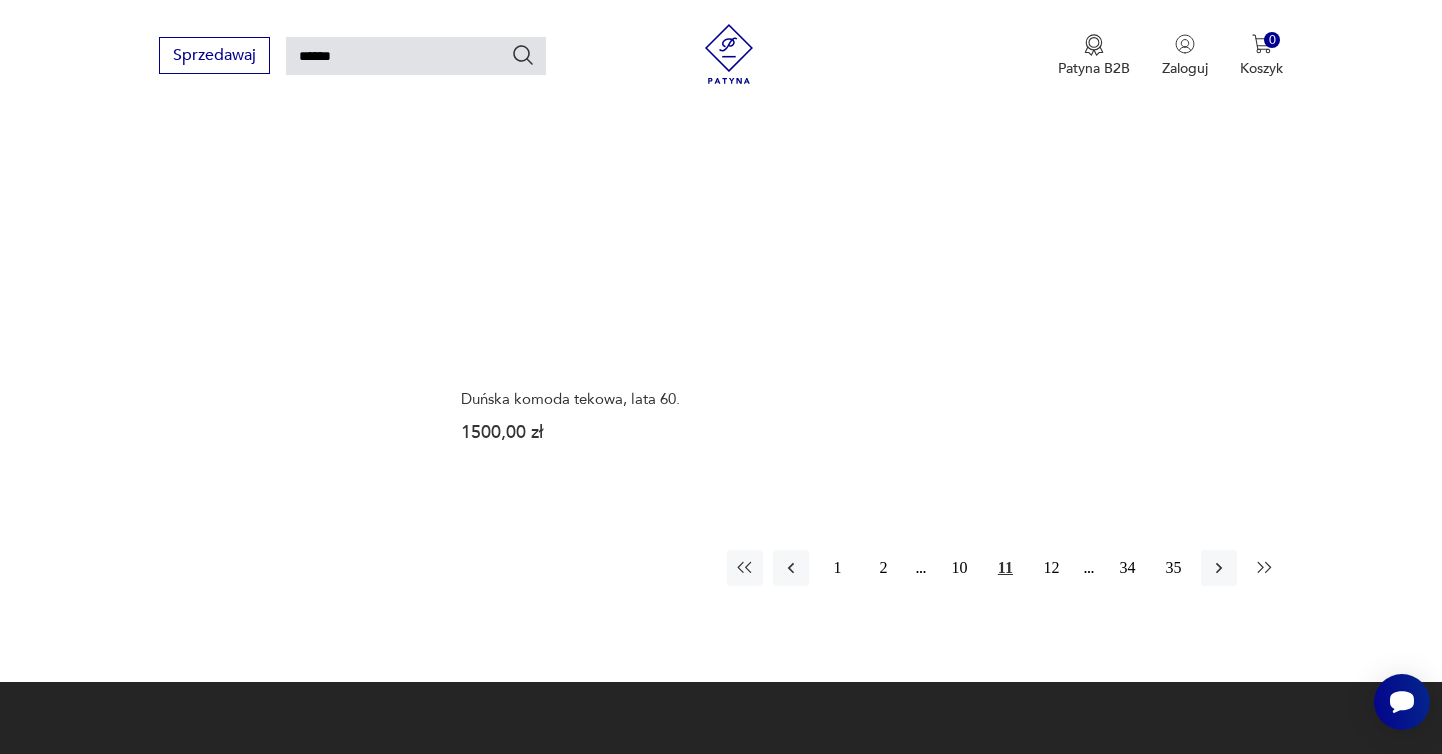 scroll, scrollTop: 2562, scrollLeft: 0, axis: vertical 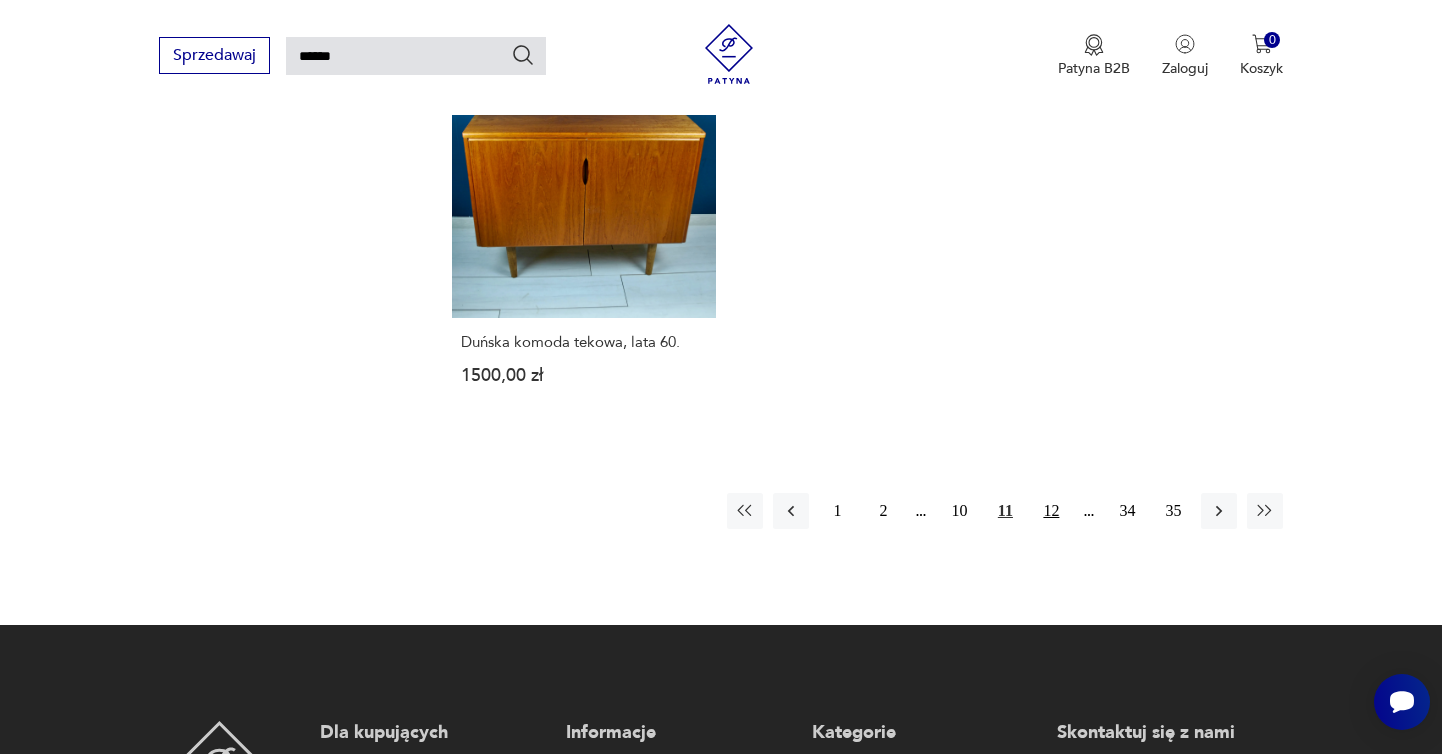 click on "12" at bounding box center (1051, 511) 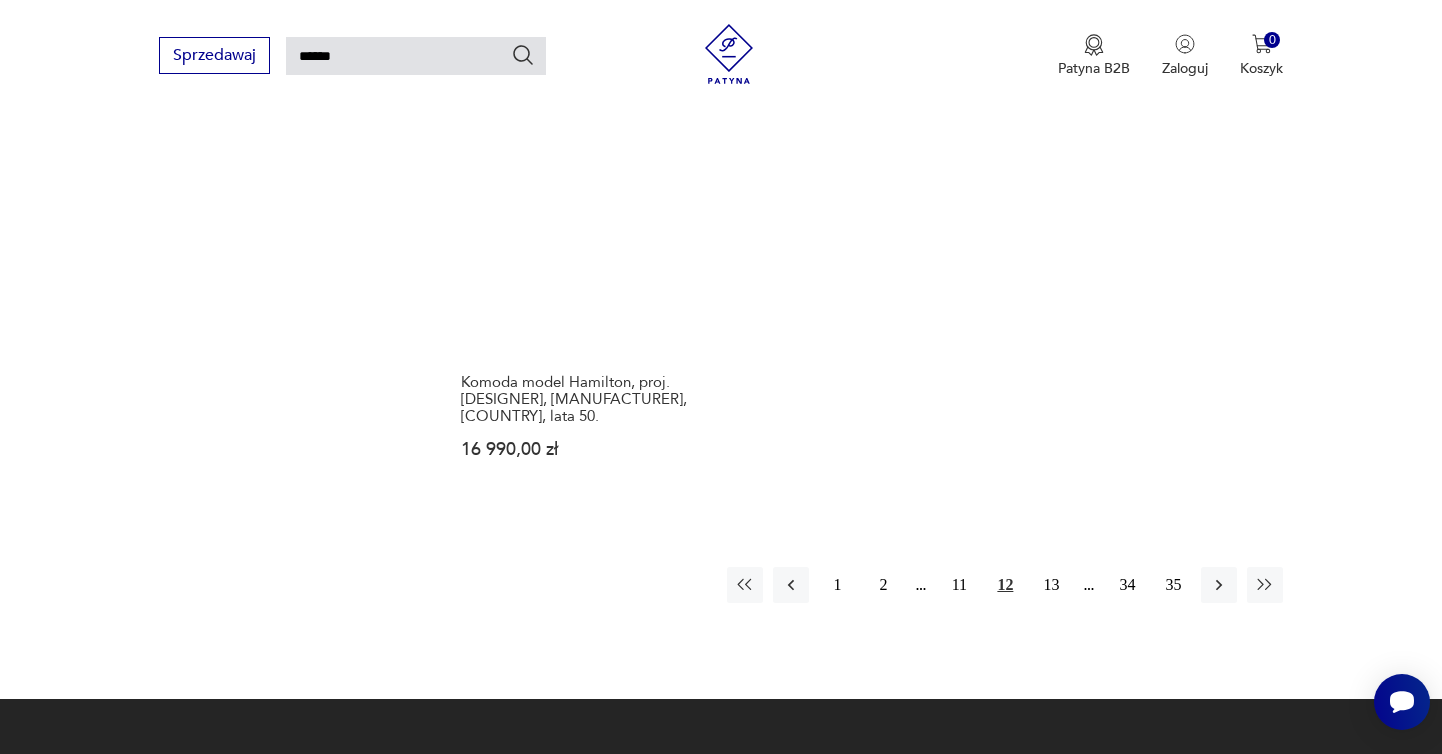 scroll, scrollTop: 2511, scrollLeft: 0, axis: vertical 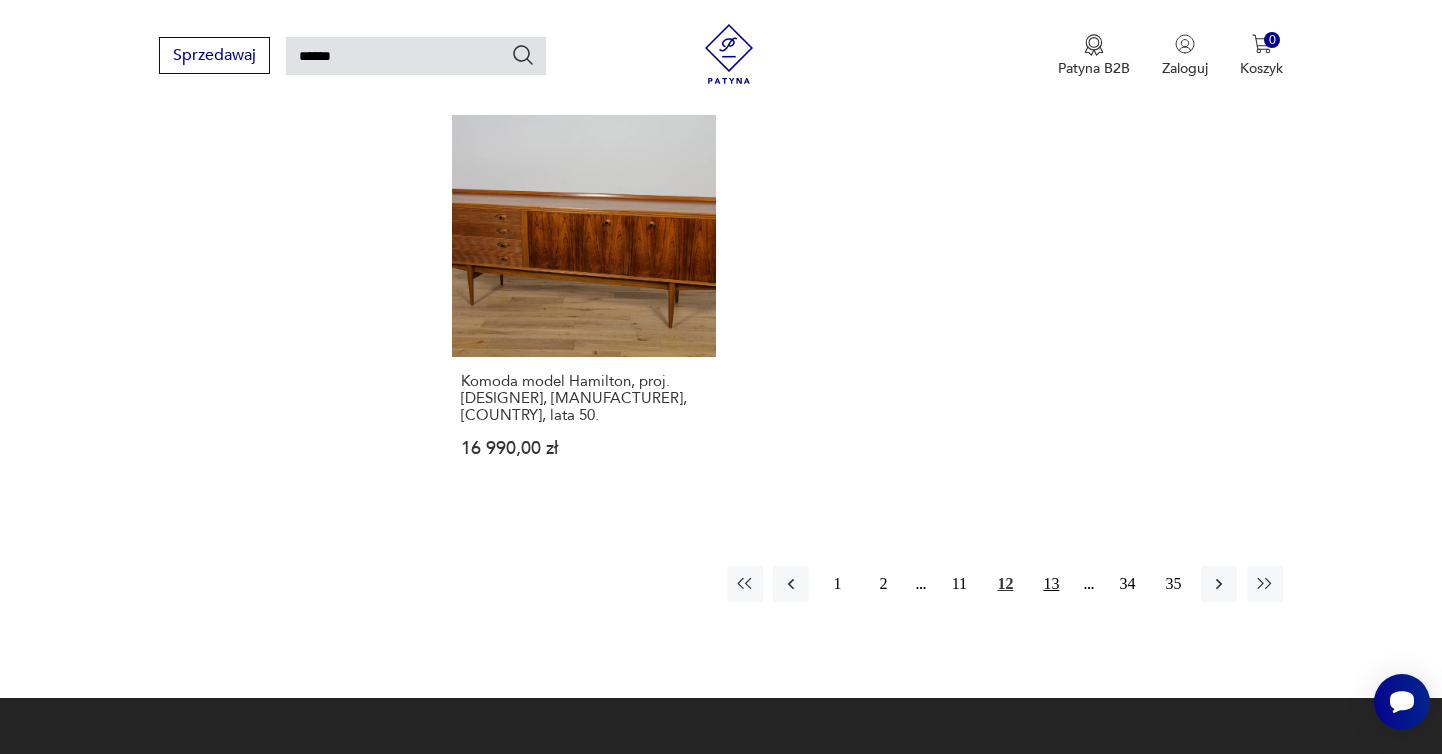 click on "13" at bounding box center [1051, 584] 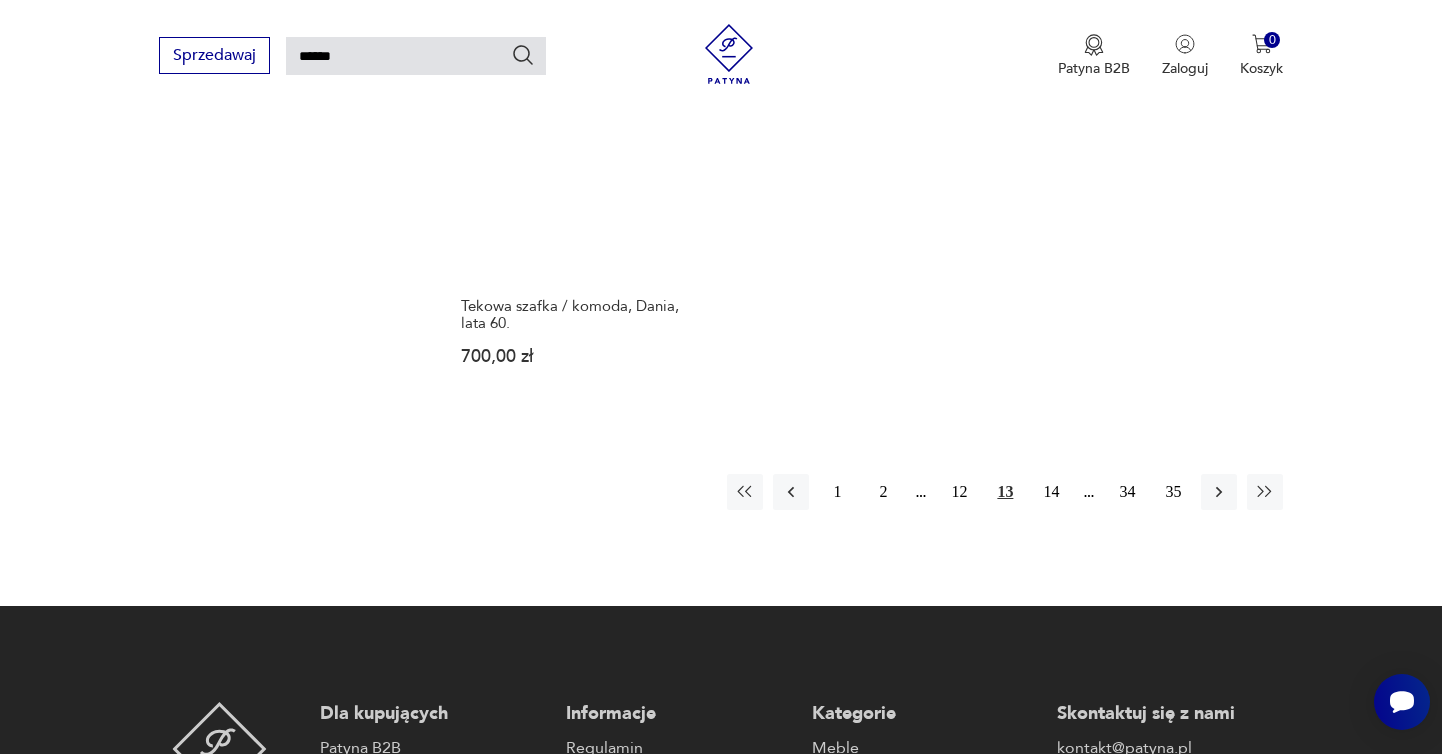 scroll, scrollTop: 2631, scrollLeft: 0, axis: vertical 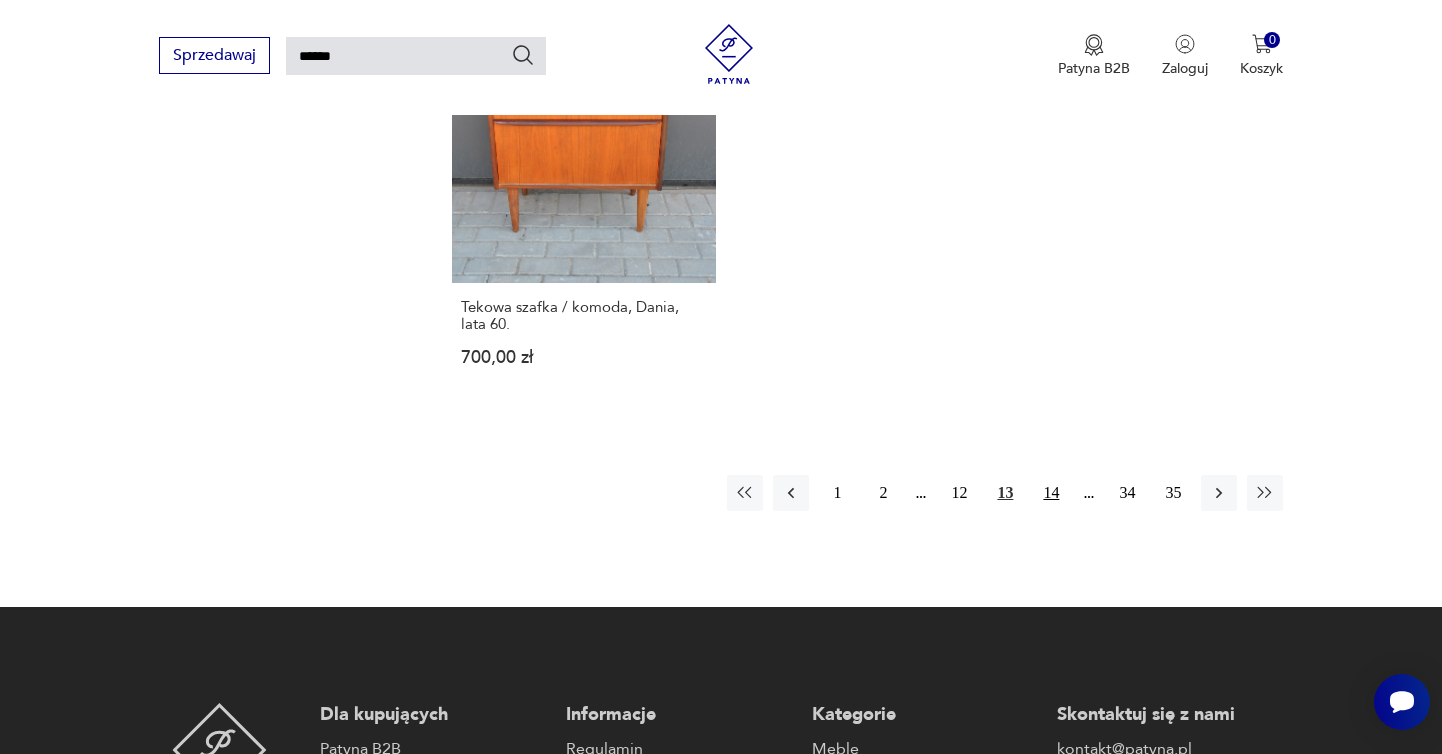 click on "14" at bounding box center [1051, 493] 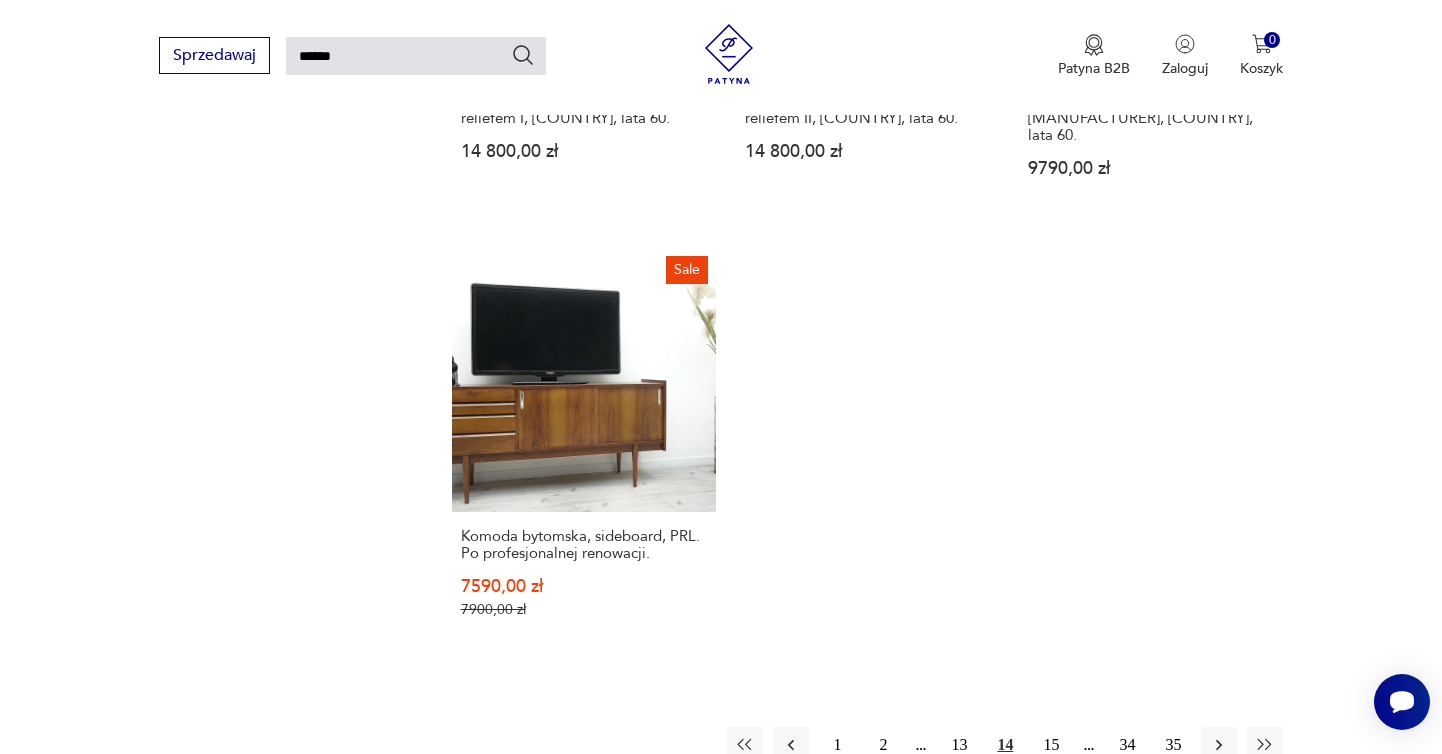 scroll, scrollTop: 2503, scrollLeft: 0, axis: vertical 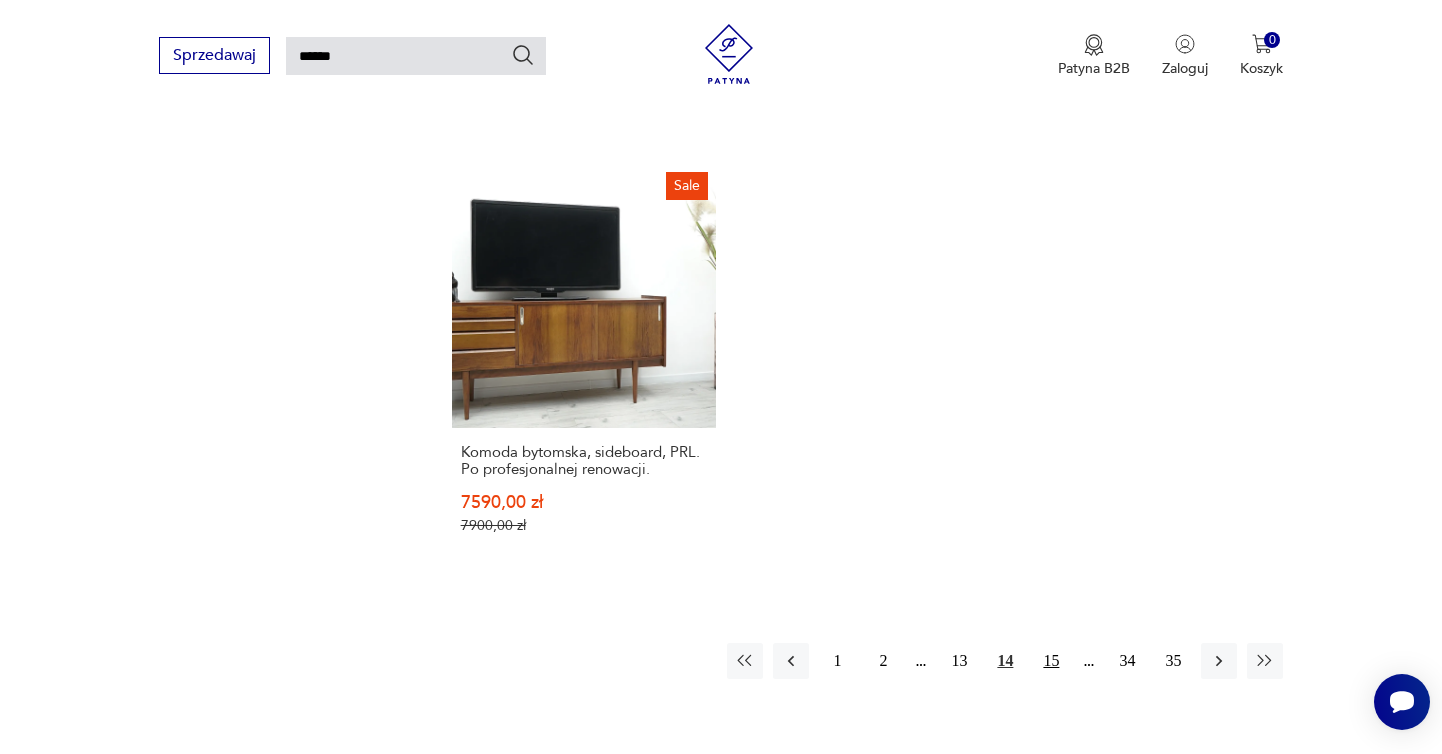 click on "15" at bounding box center [1051, 661] 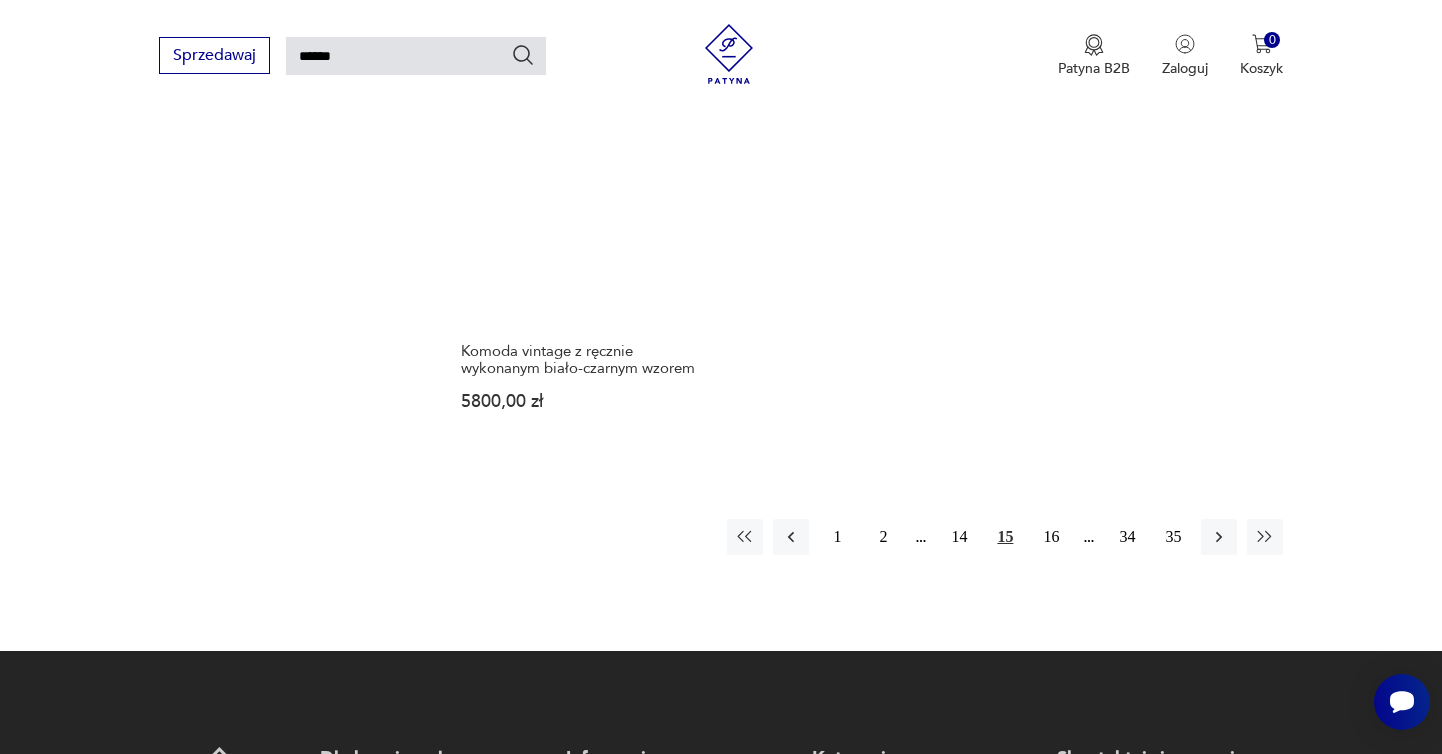 scroll, scrollTop: 2676, scrollLeft: 0, axis: vertical 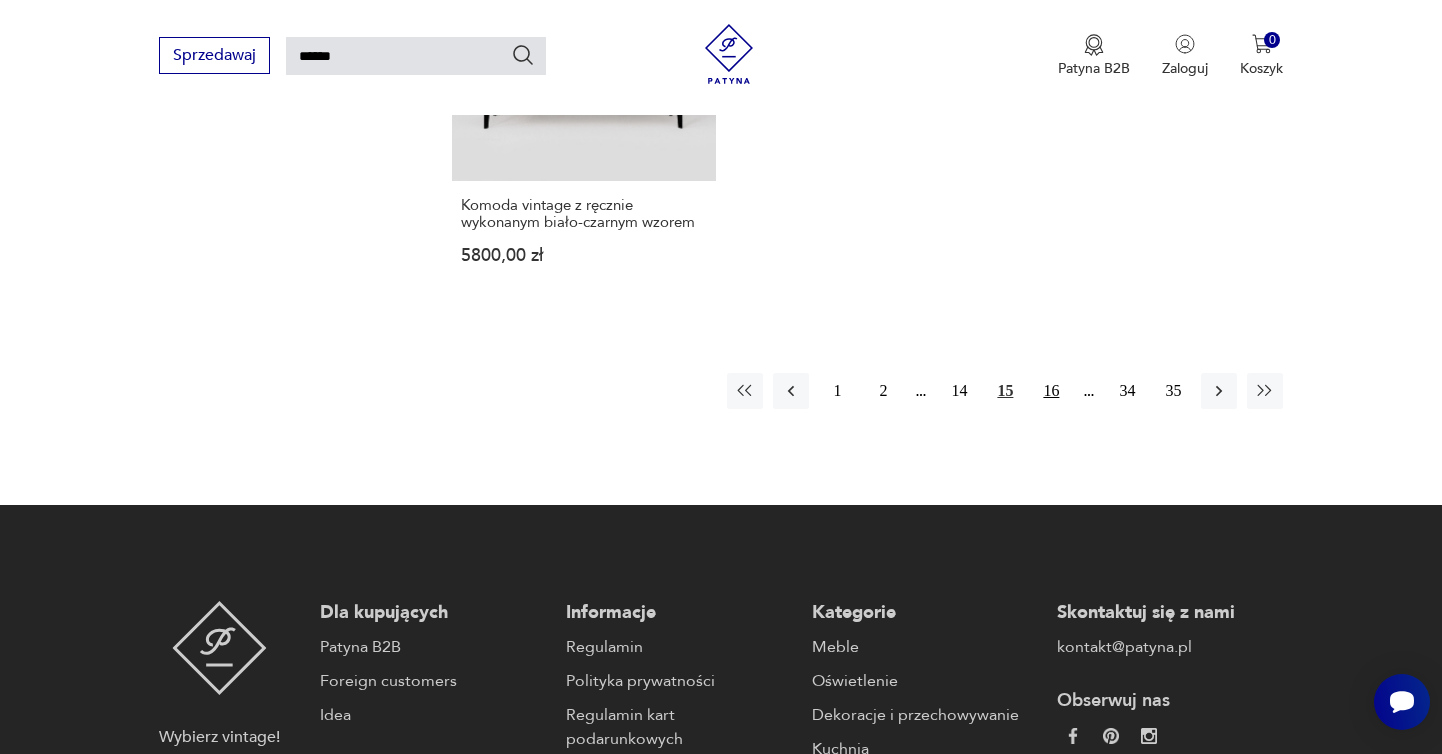 click on "16" at bounding box center (1051, 391) 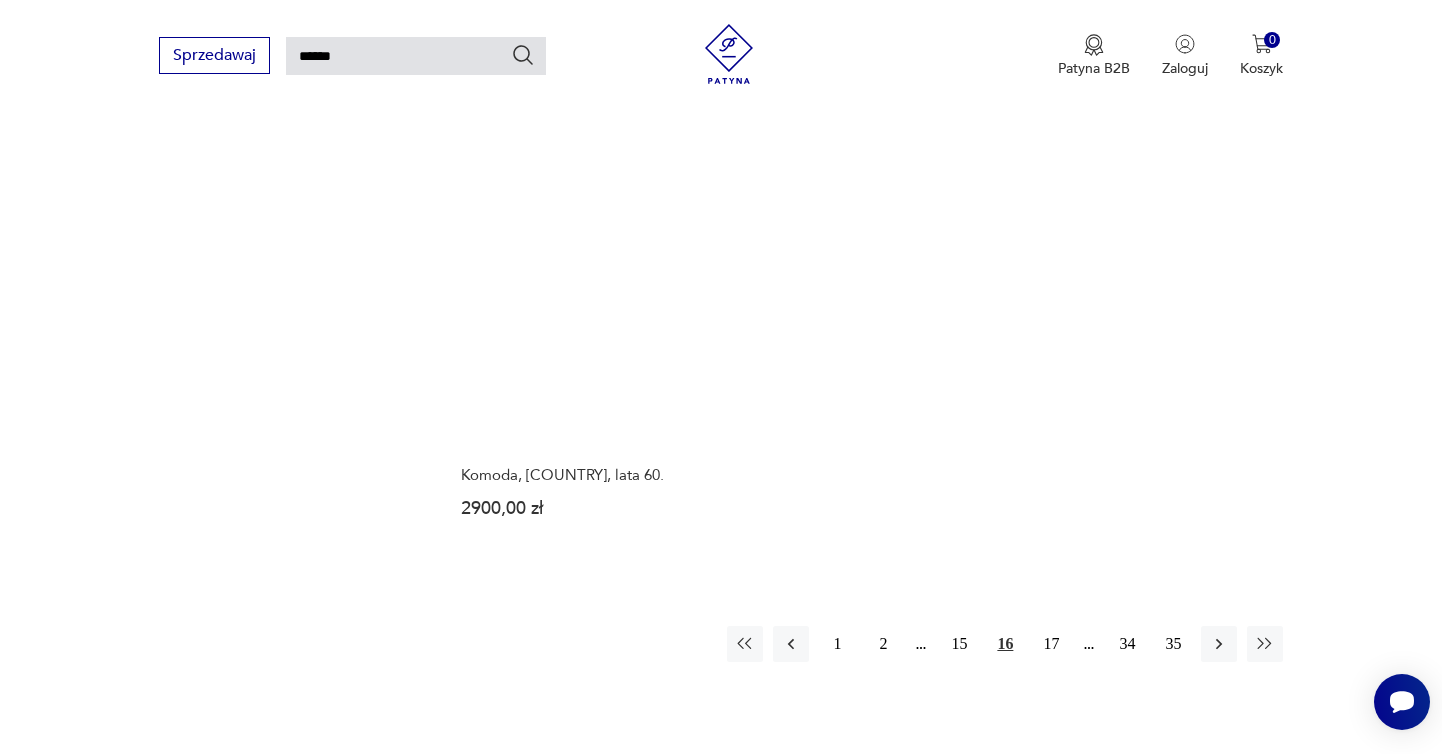 scroll, scrollTop: 2468, scrollLeft: 0, axis: vertical 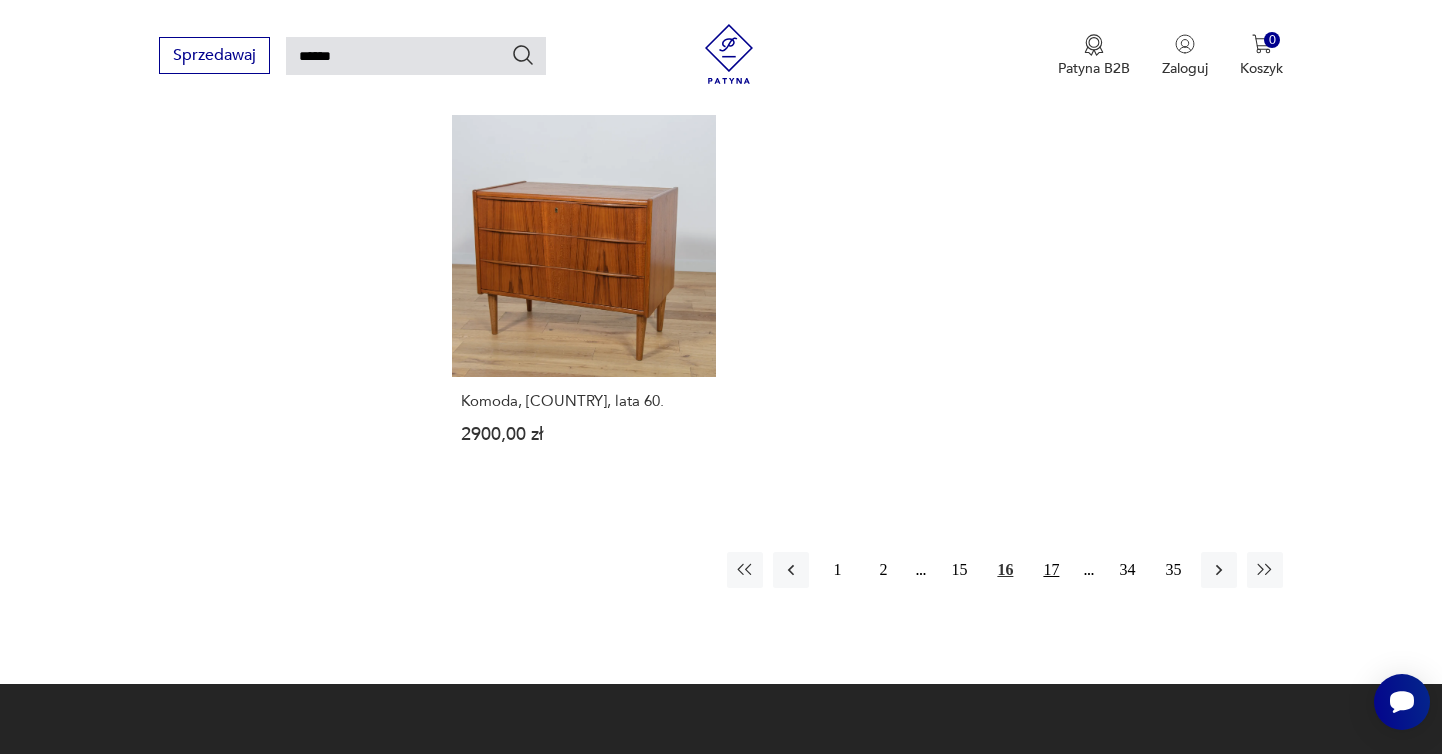 click on "17" at bounding box center (1051, 570) 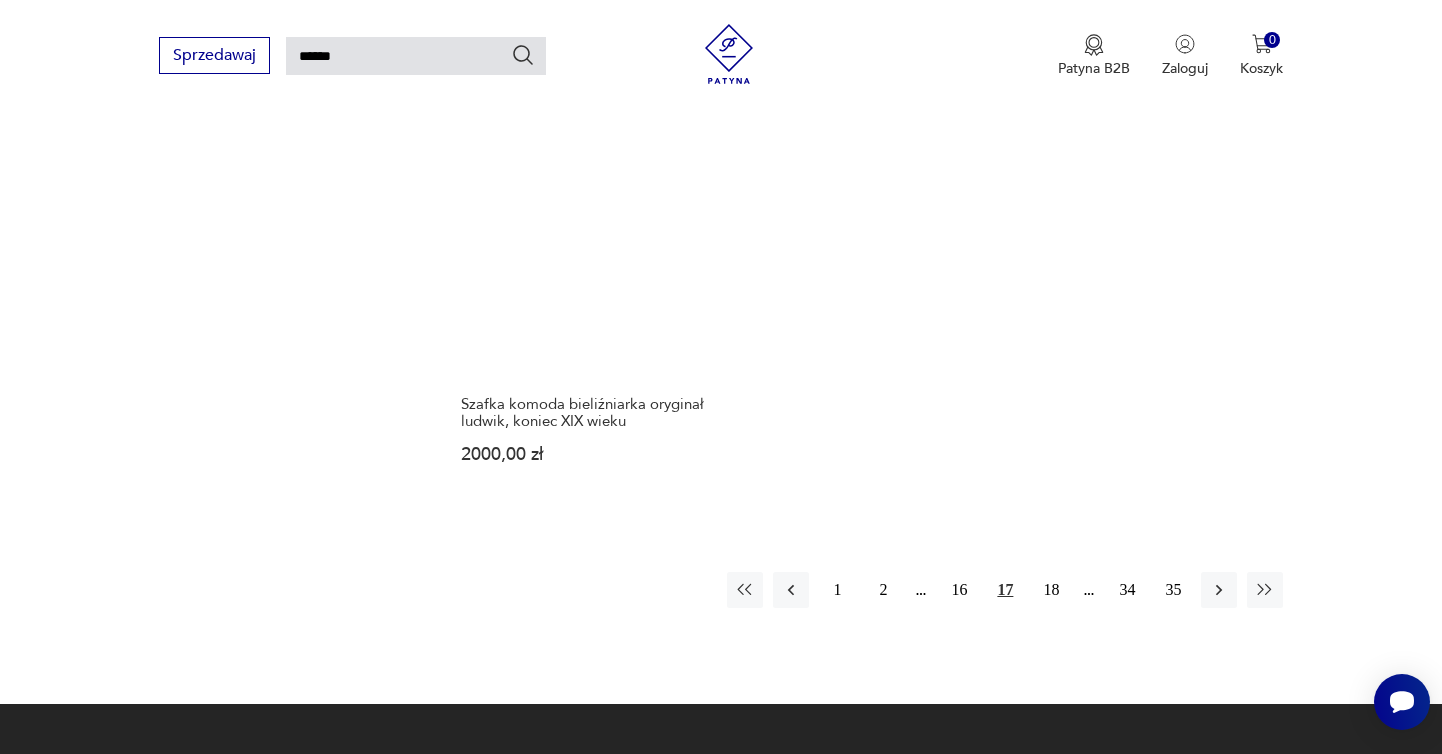 scroll, scrollTop: 2503, scrollLeft: 0, axis: vertical 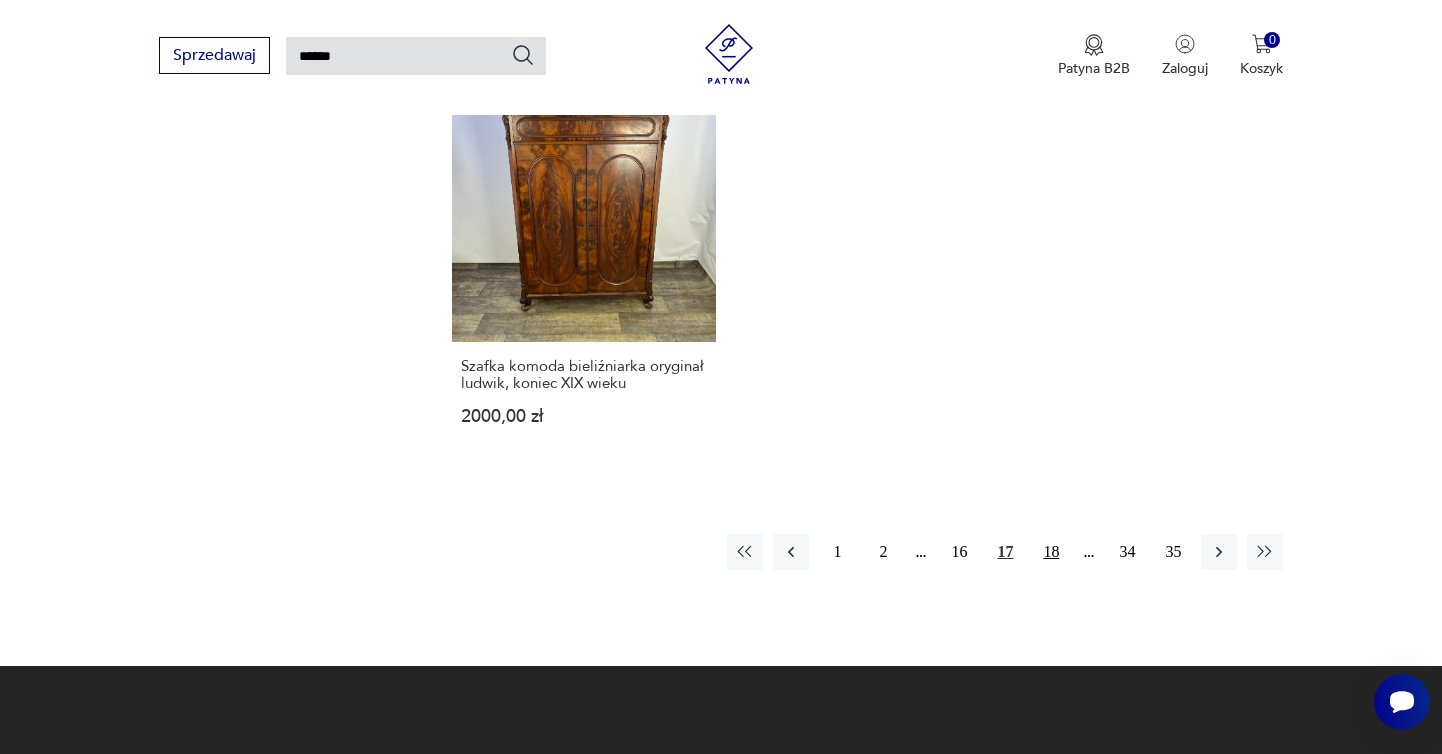 click on "18" at bounding box center (1051, 552) 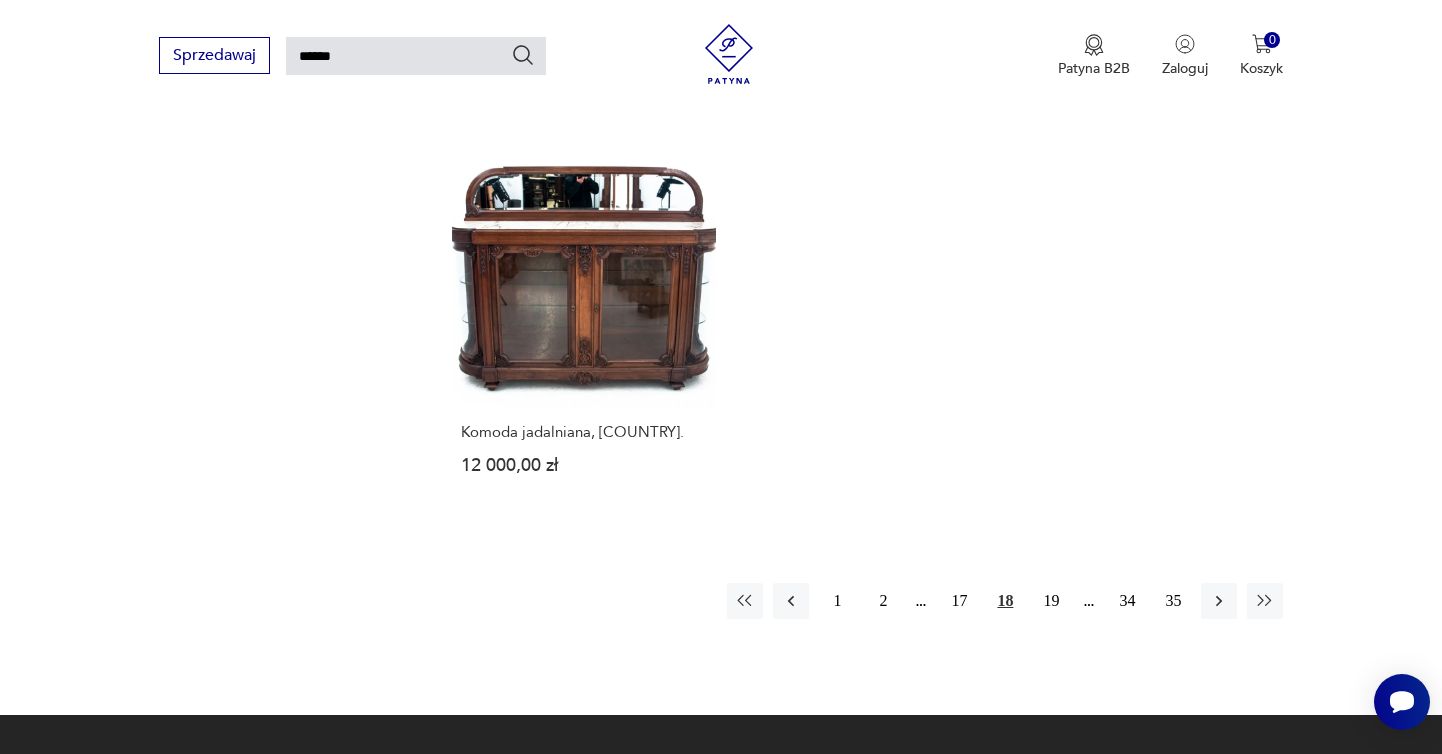 scroll, scrollTop: 2457, scrollLeft: 0, axis: vertical 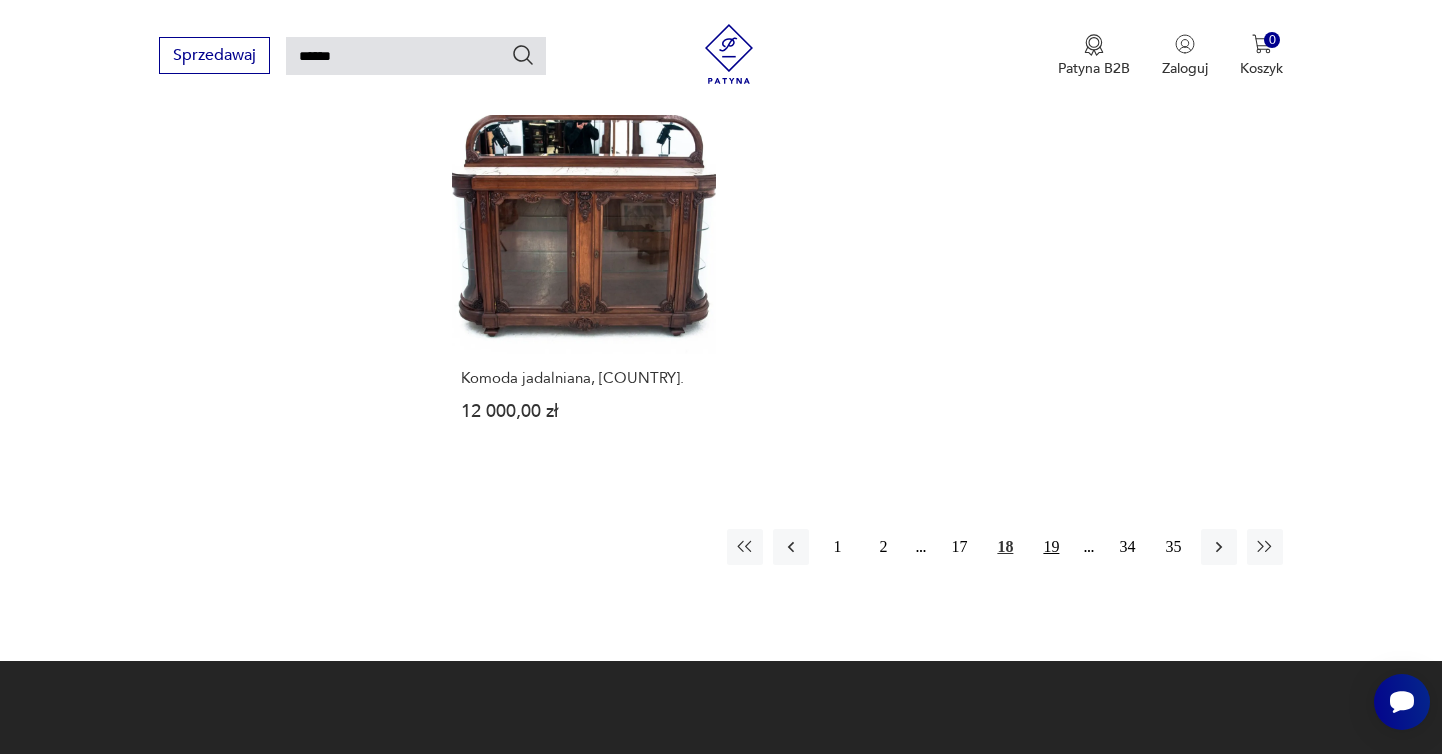 click on "19" at bounding box center [1051, 547] 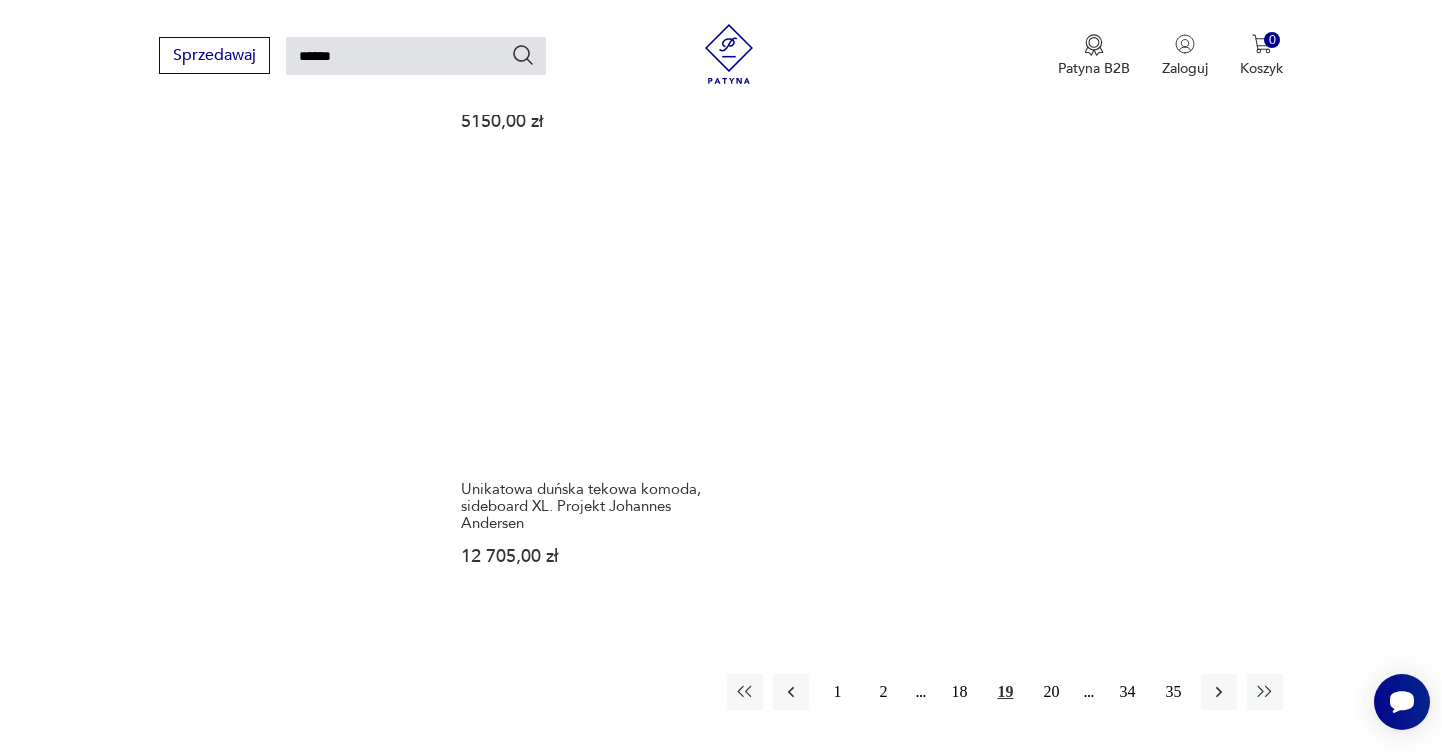 scroll, scrollTop: 2429, scrollLeft: 0, axis: vertical 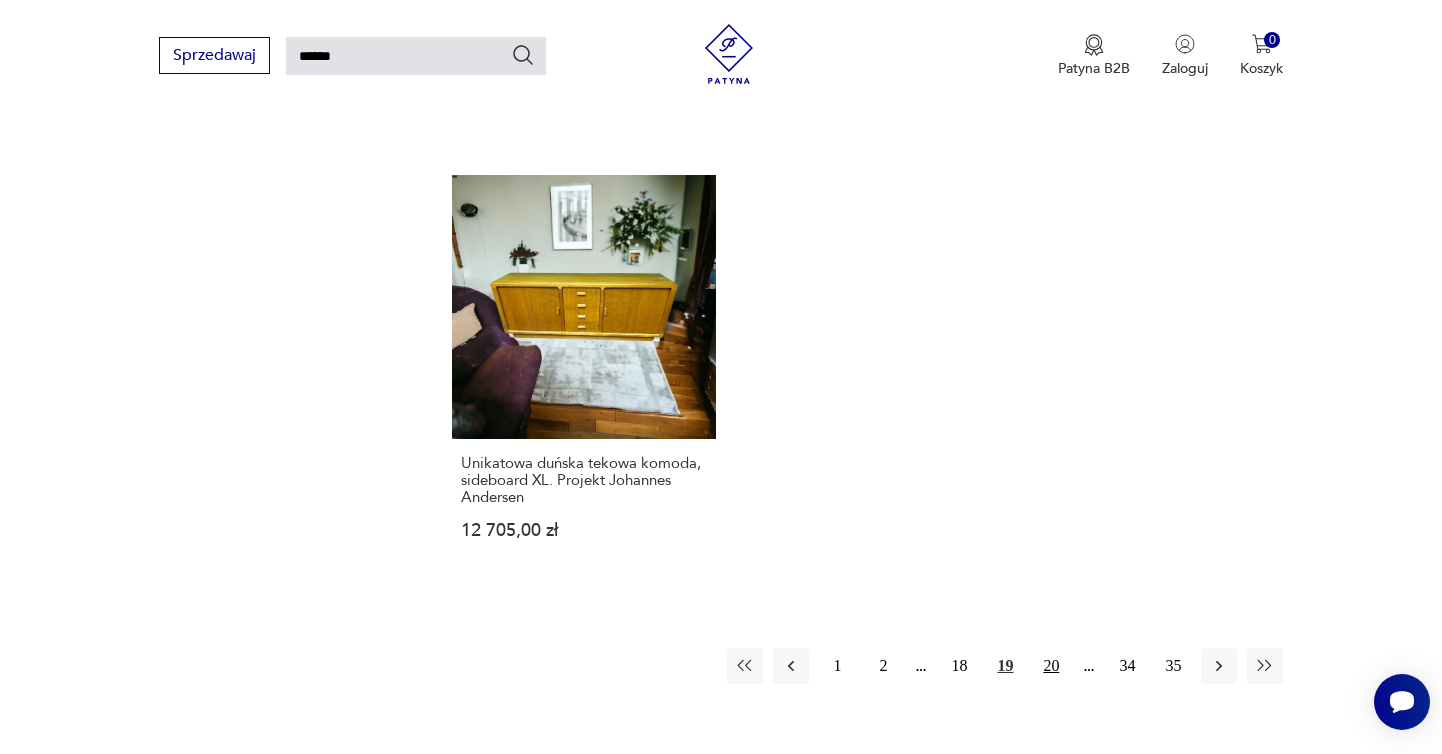 click on "20" at bounding box center (1051, 666) 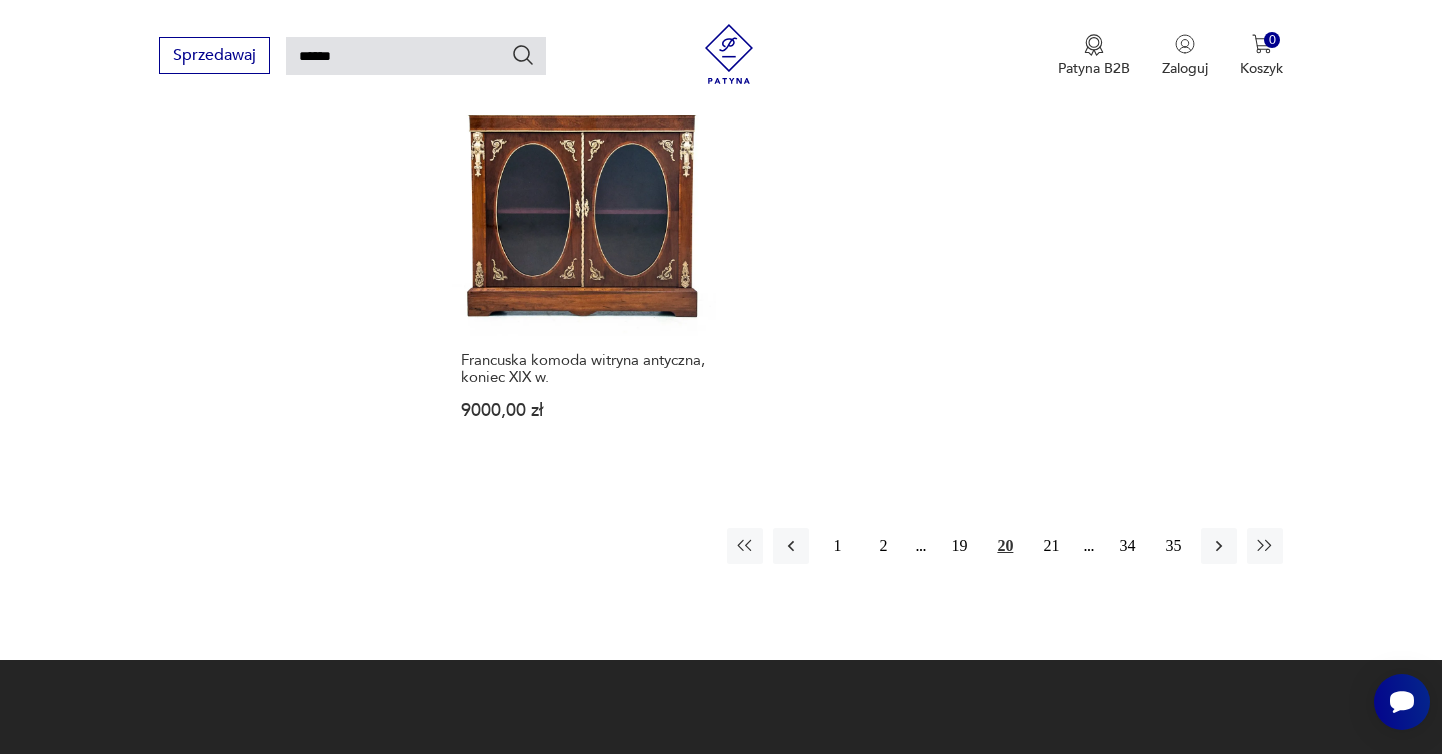 scroll, scrollTop: 2585, scrollLeft: 0, axis: vertical 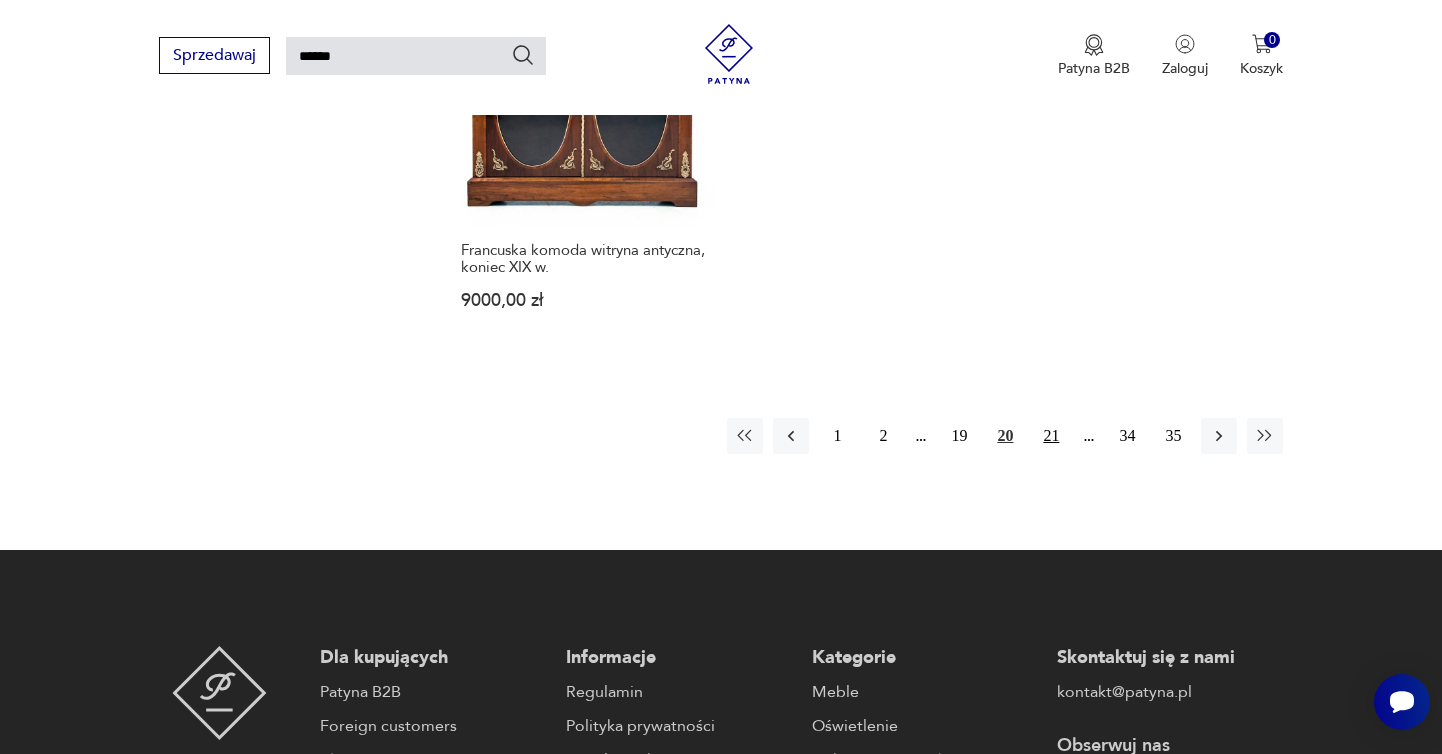 click on "21" at bounding box center [1051, 436] 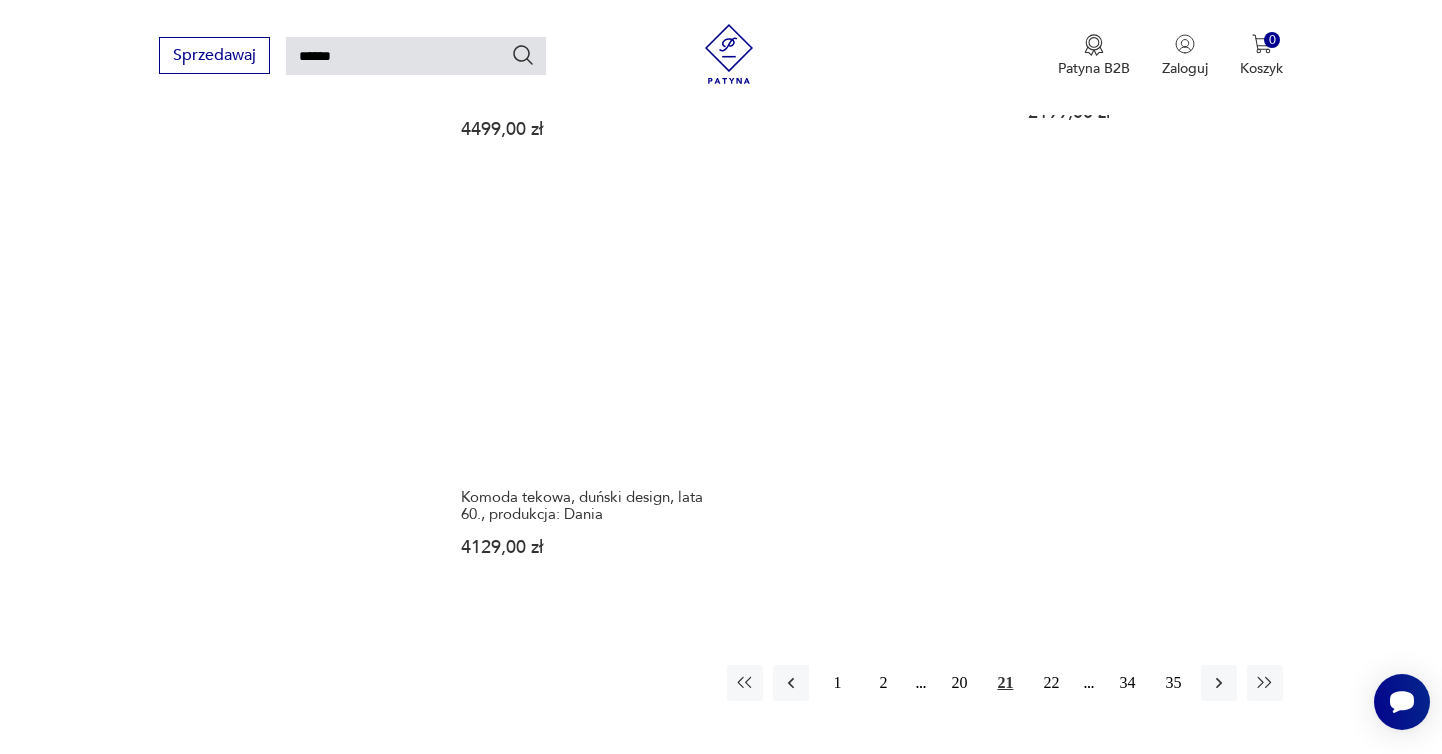 scroll, scrollTop: 2482, scrollLeft: 0, axis: vertical 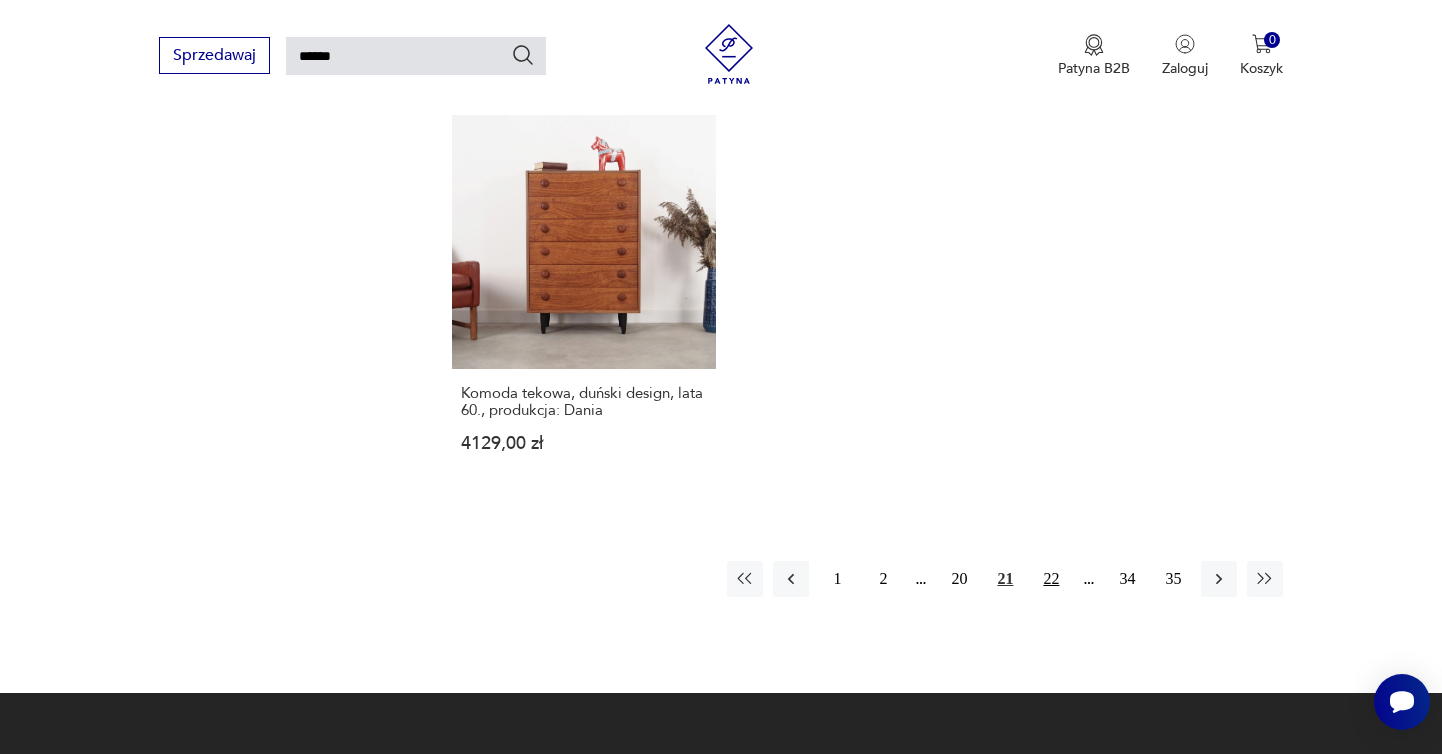click on "22" at bounding box center (1051, 579) 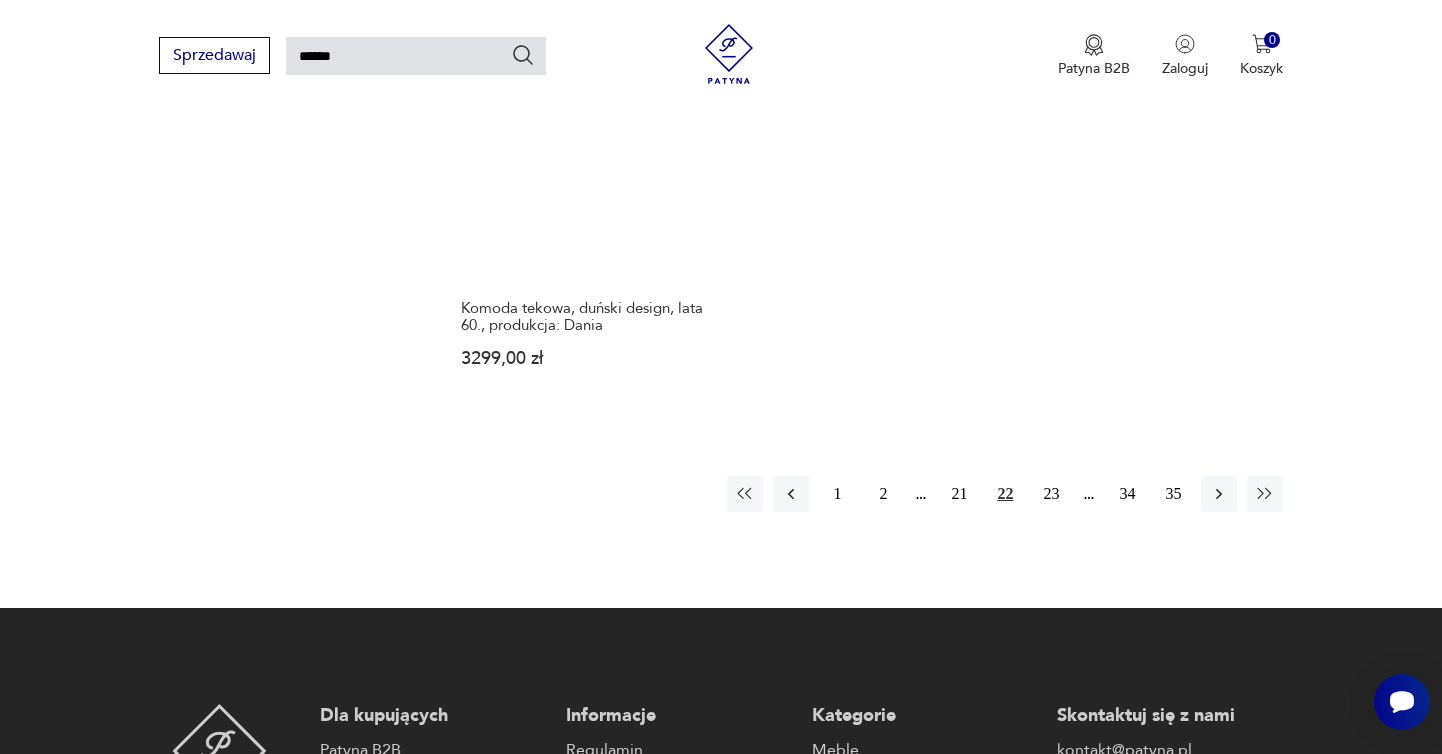 scroll, scrollTop: 2698, scrollLeft: 0, axis: vertical 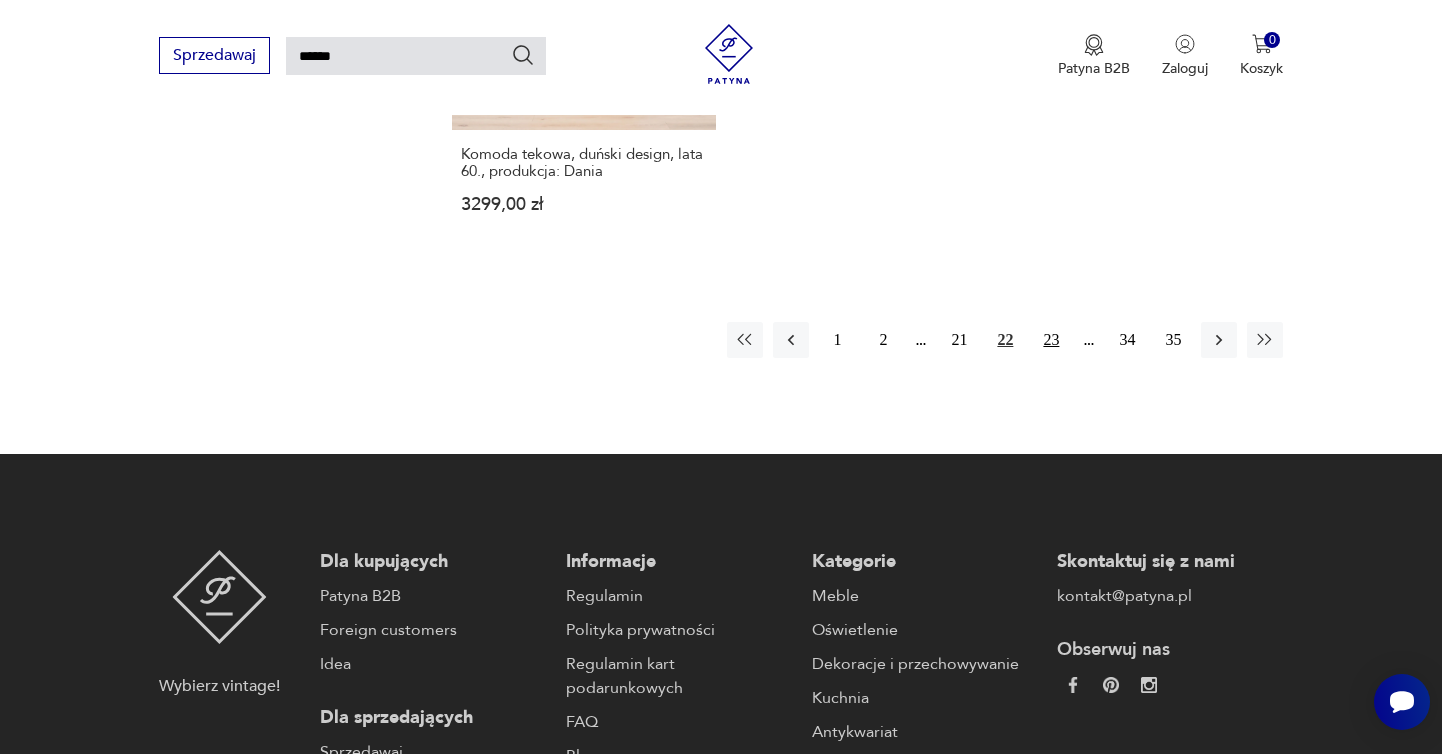 click on "23" at bounding box center (1051, 340) 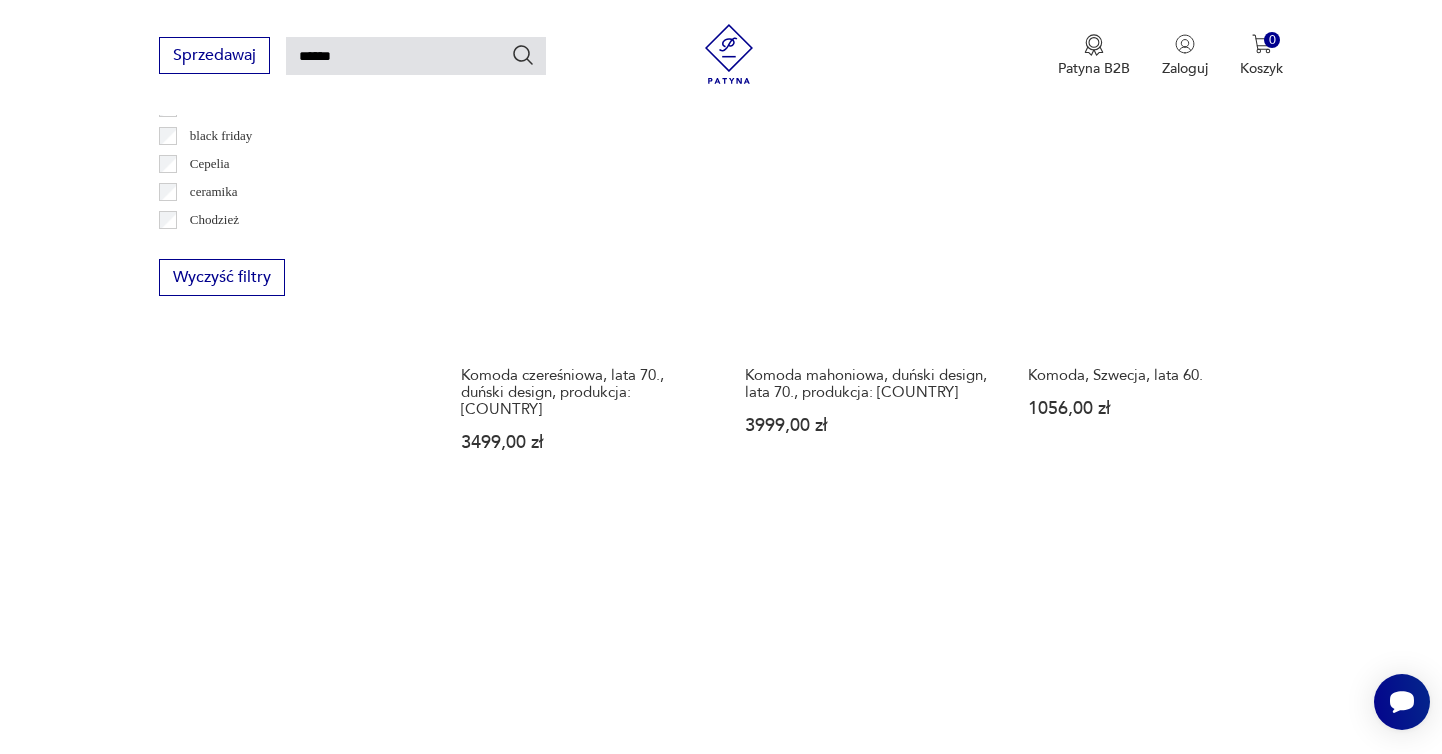 scroll, scrollTop: 784, scrollLeft: 0, axis: vertical 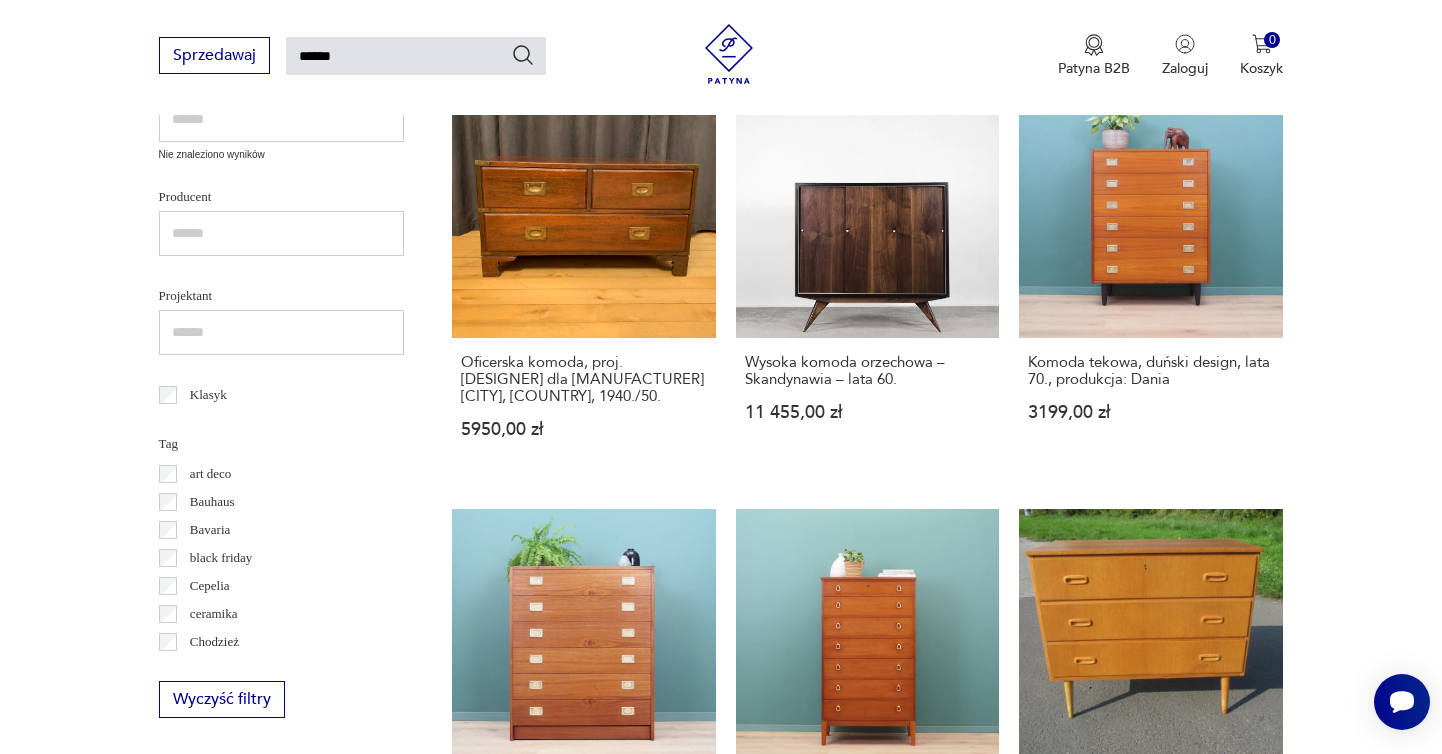 click on "******" at bounding box center [416, 56] 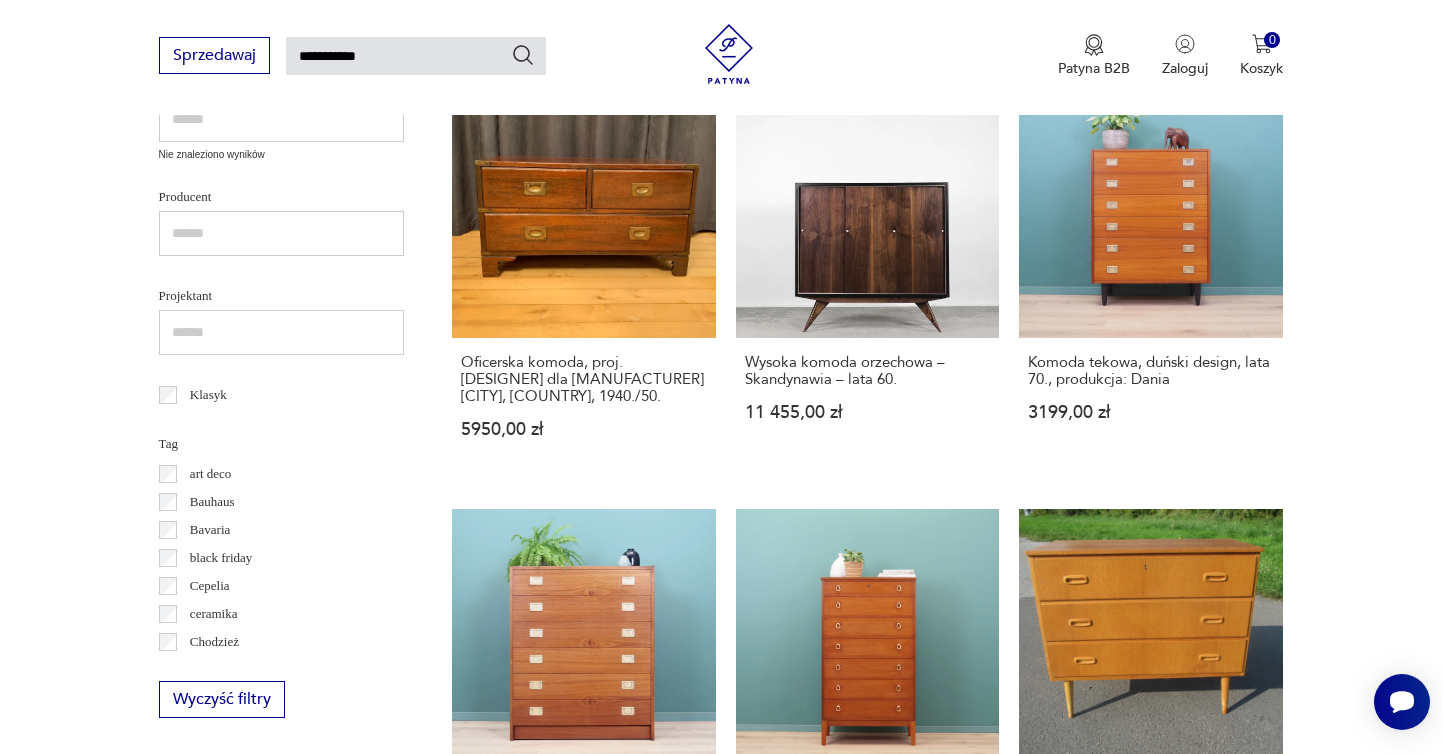 type on "**********" 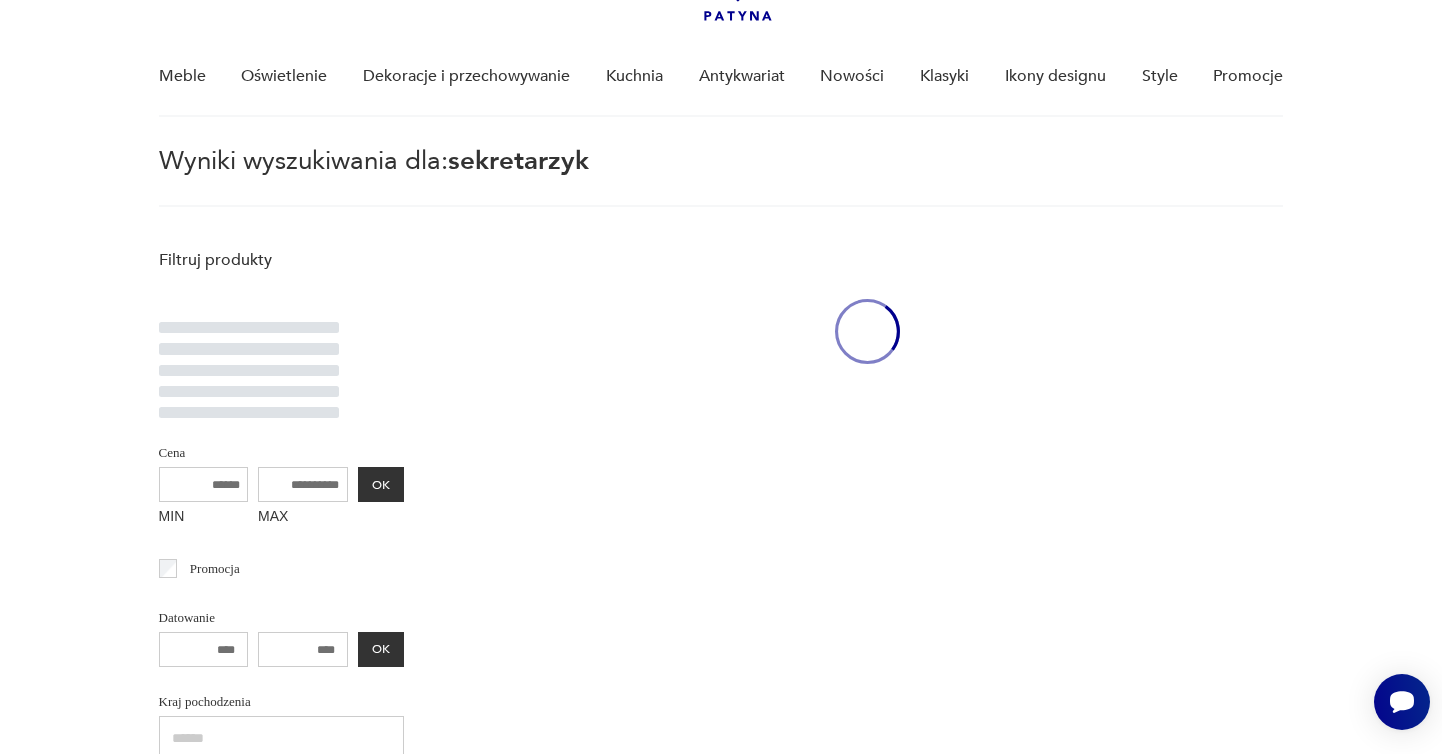 scroll, scrollTop: 71, scrollLeft: 0, axis: vertical 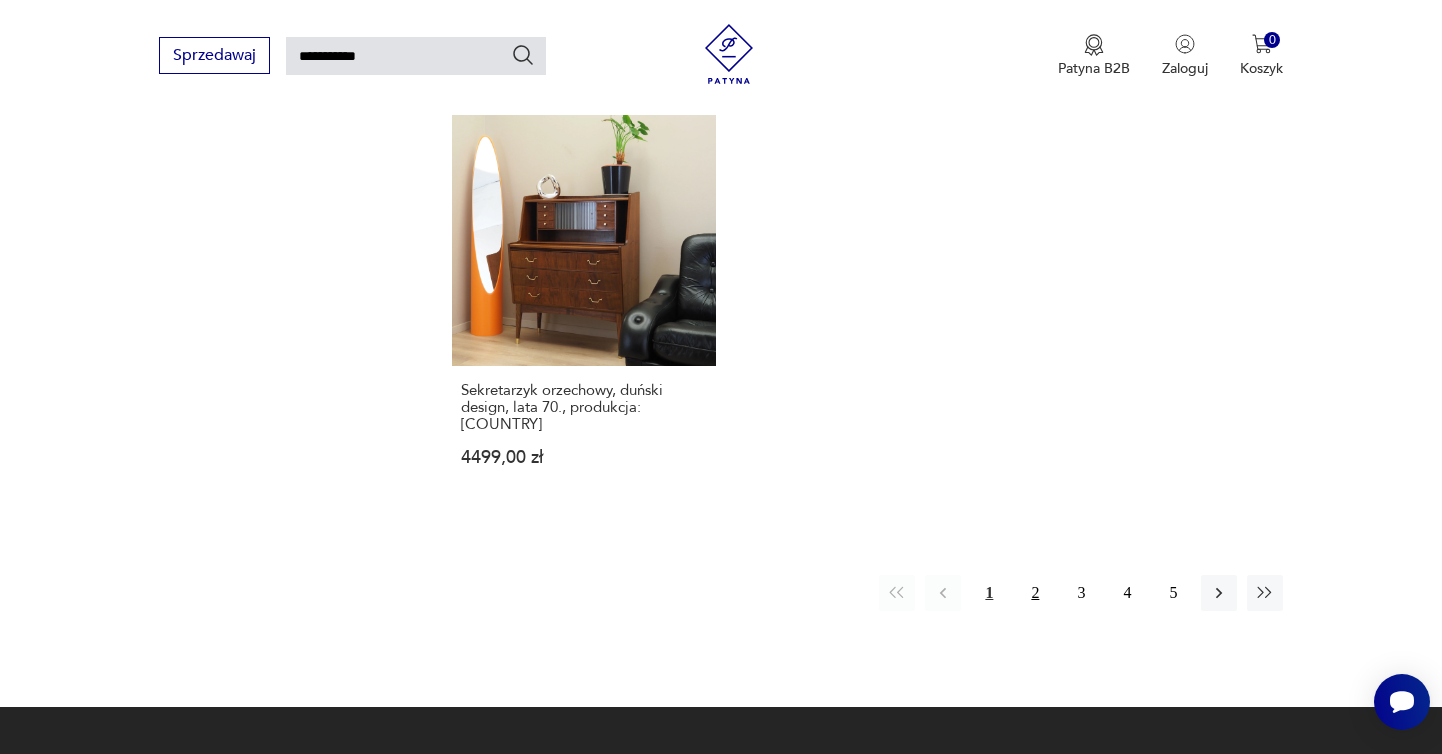 click on "2" at bounding box center [1035, 593] 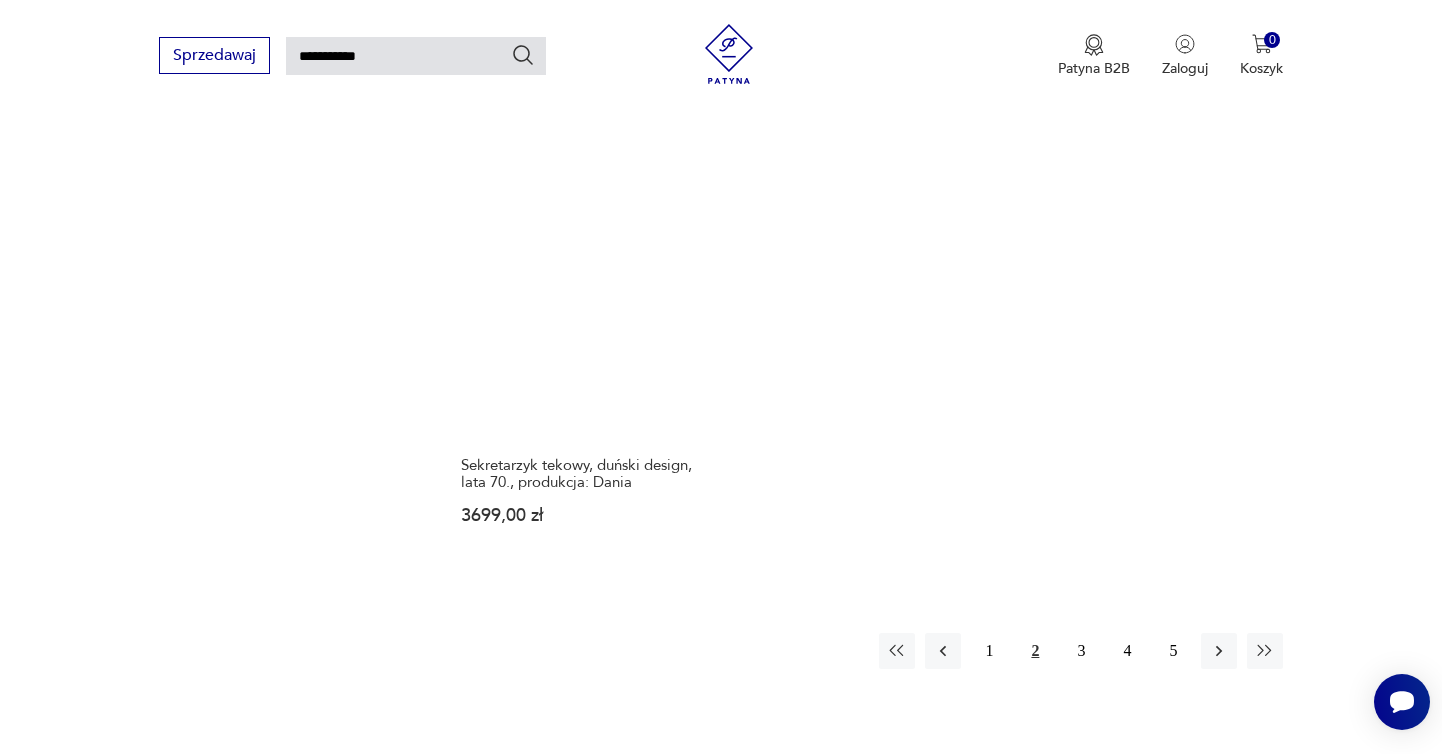 scroll, scrollTop: 2436, scrollLeft: 0, axis: vertical 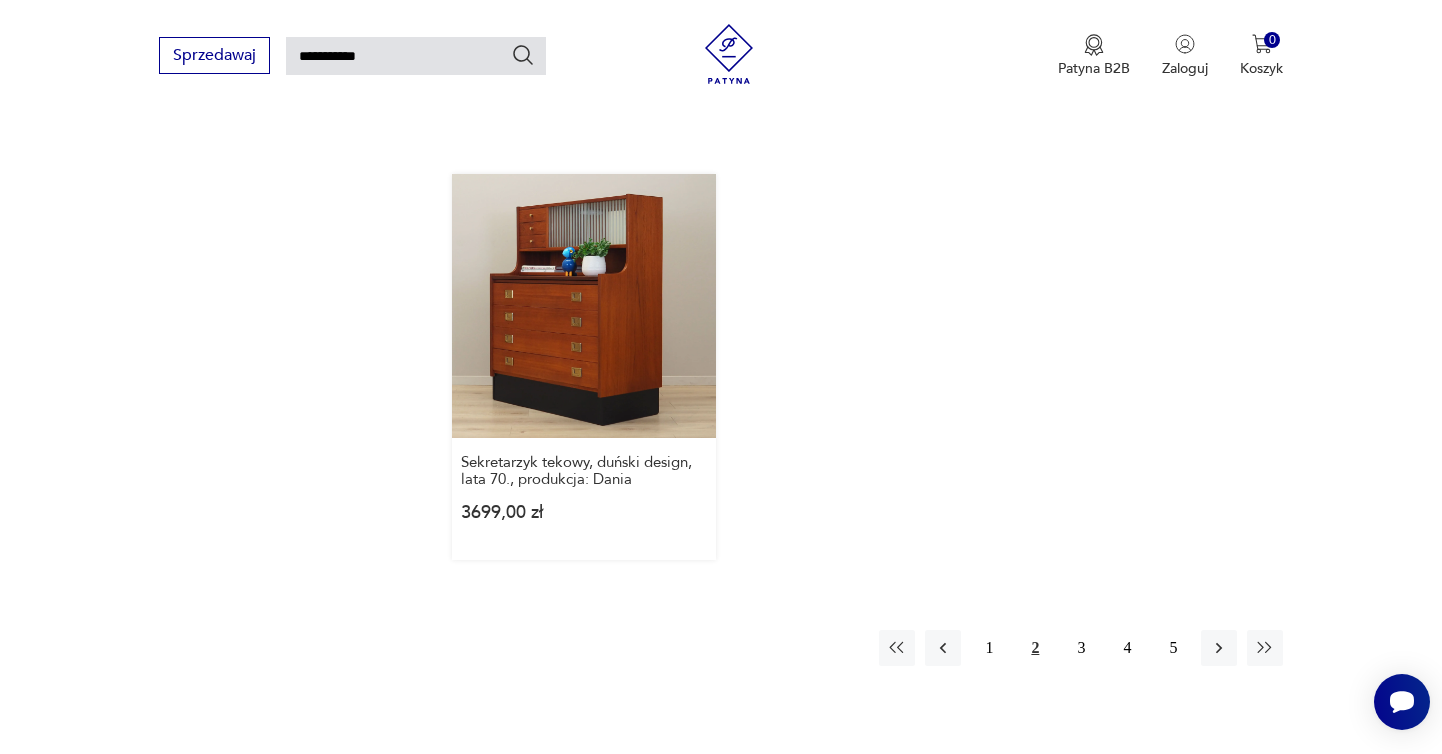 click on "Sekretarzyk tekowy, duński design, lata 70., produkcja: [COUNTRY] 3699,00 zł" at bounding box center [584, 367] 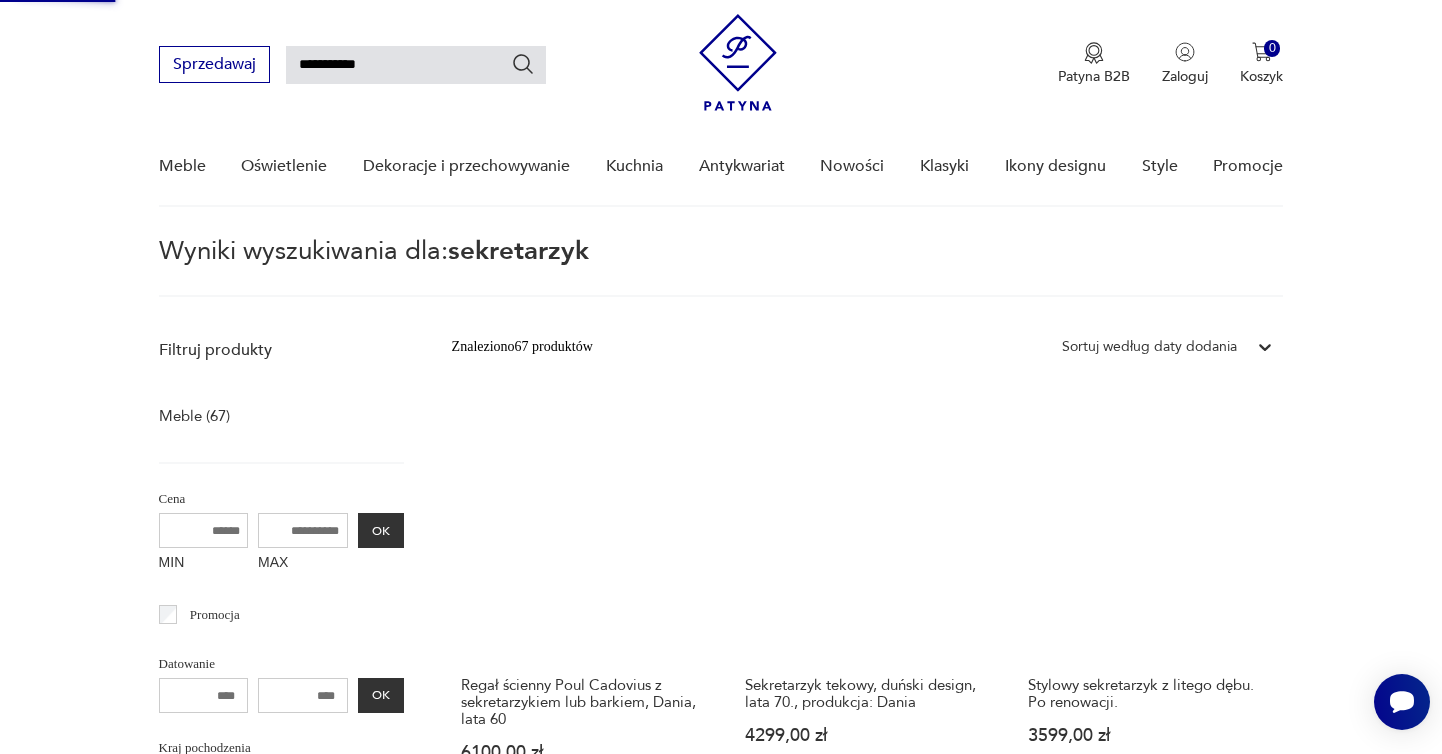 scroll, scrollTop: 0, scrollLeft: 0, axis: both 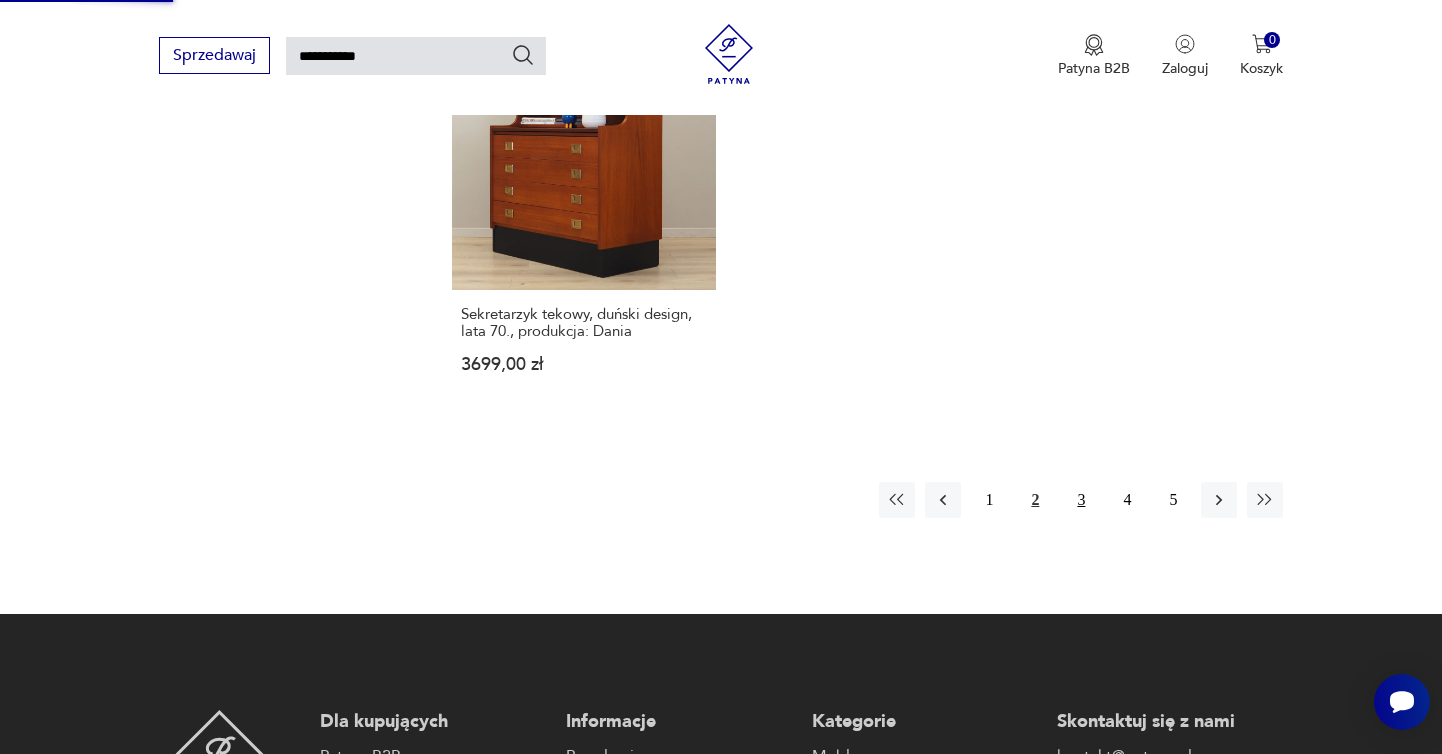 click on "3" at bounding box center (1081, 500) 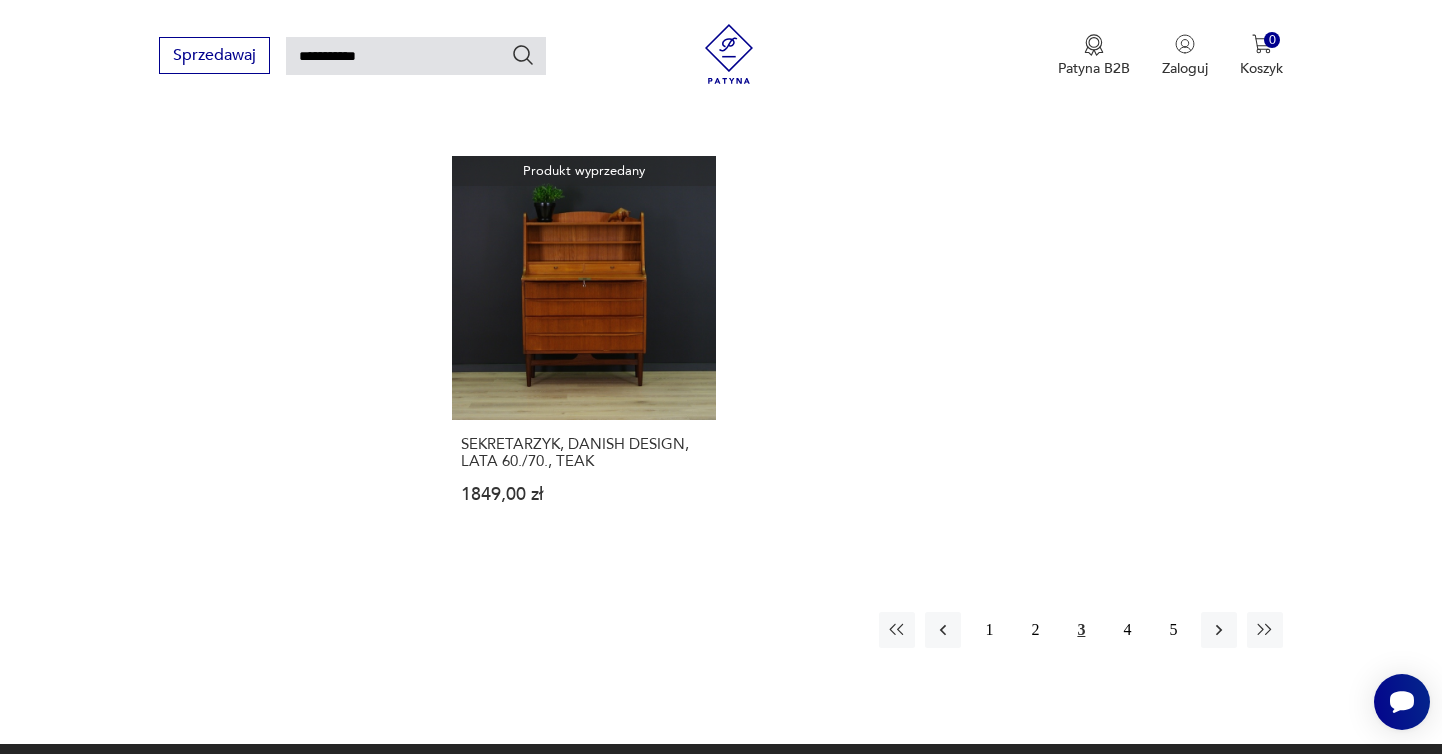 scroll, scrollTop: 2427, scrollLeft: 0, axis: vertical 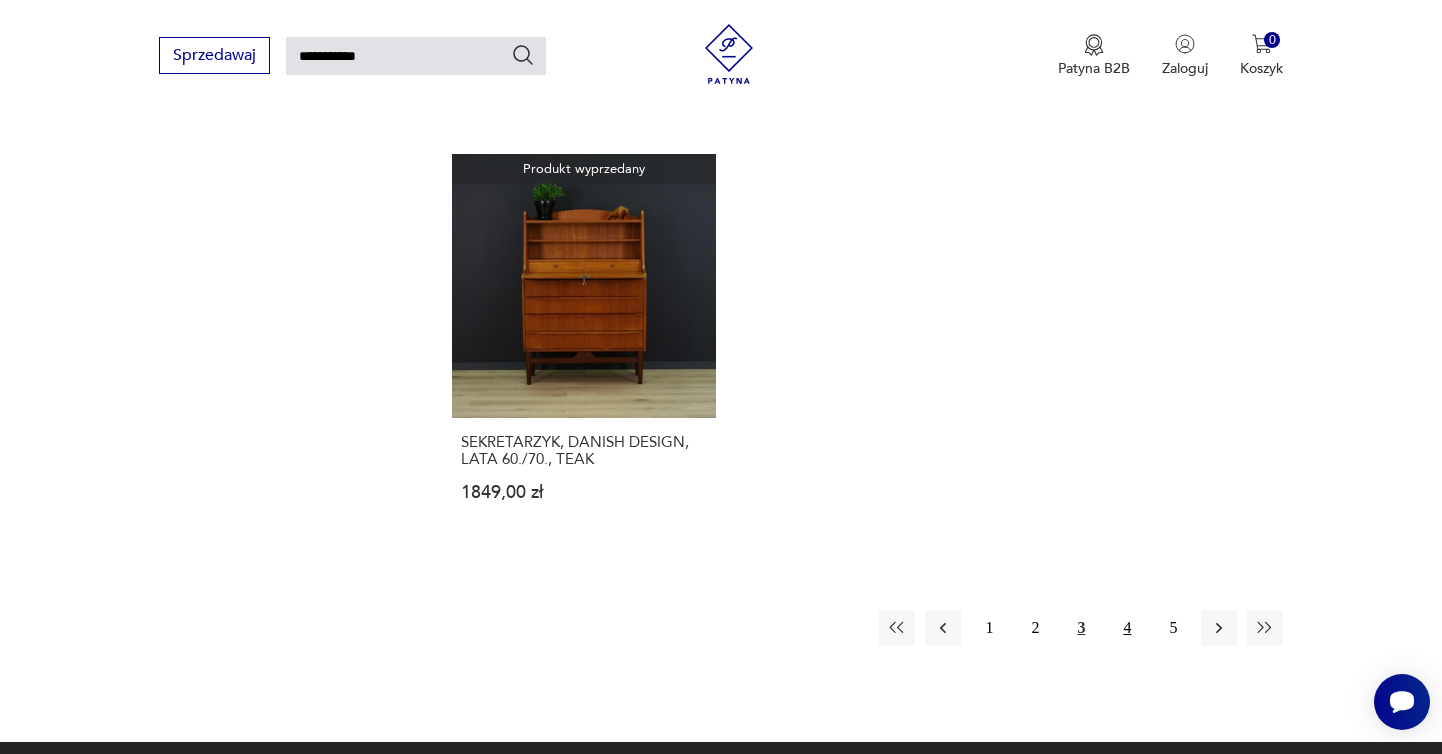 click on "4" at bounding box center (1127, 628) 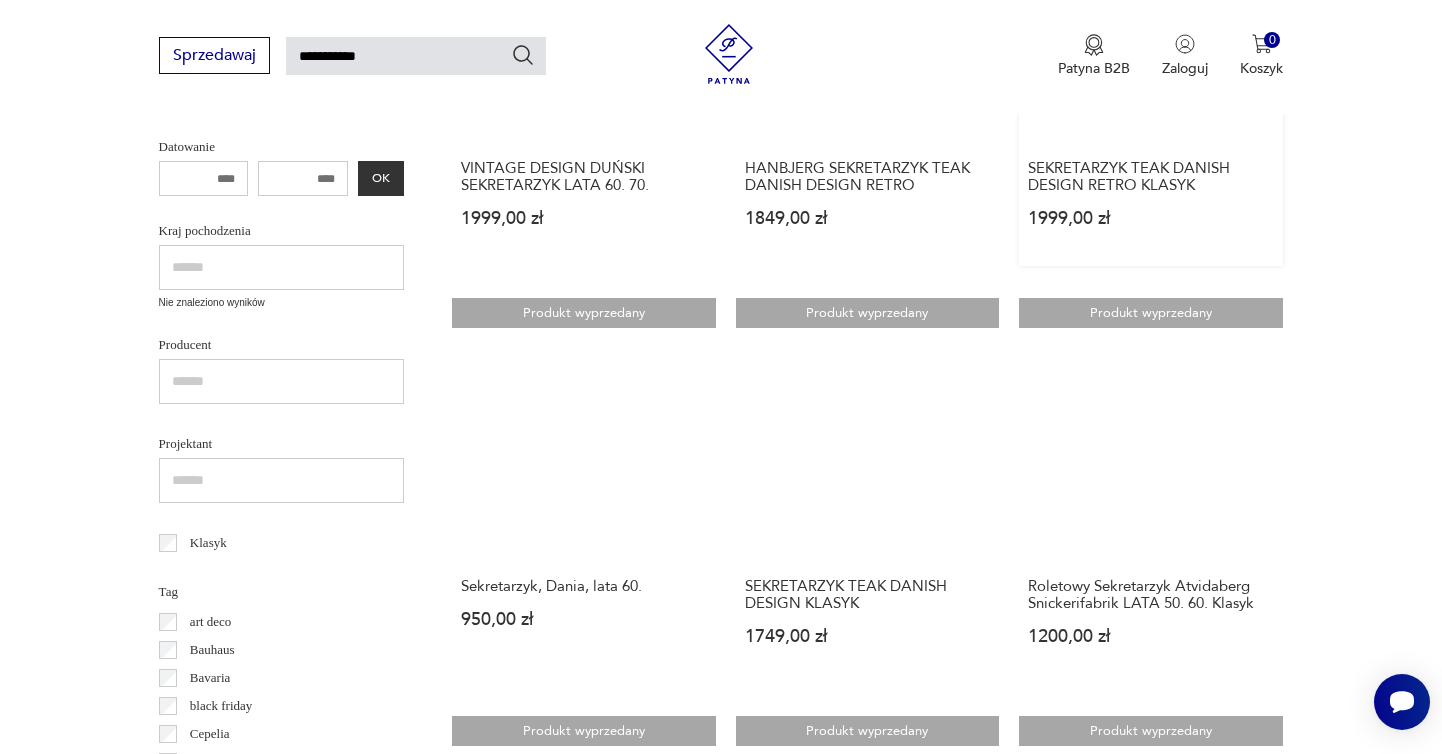 scroll, scrollTop: 778, scrollLeft: 0, axis: vertical 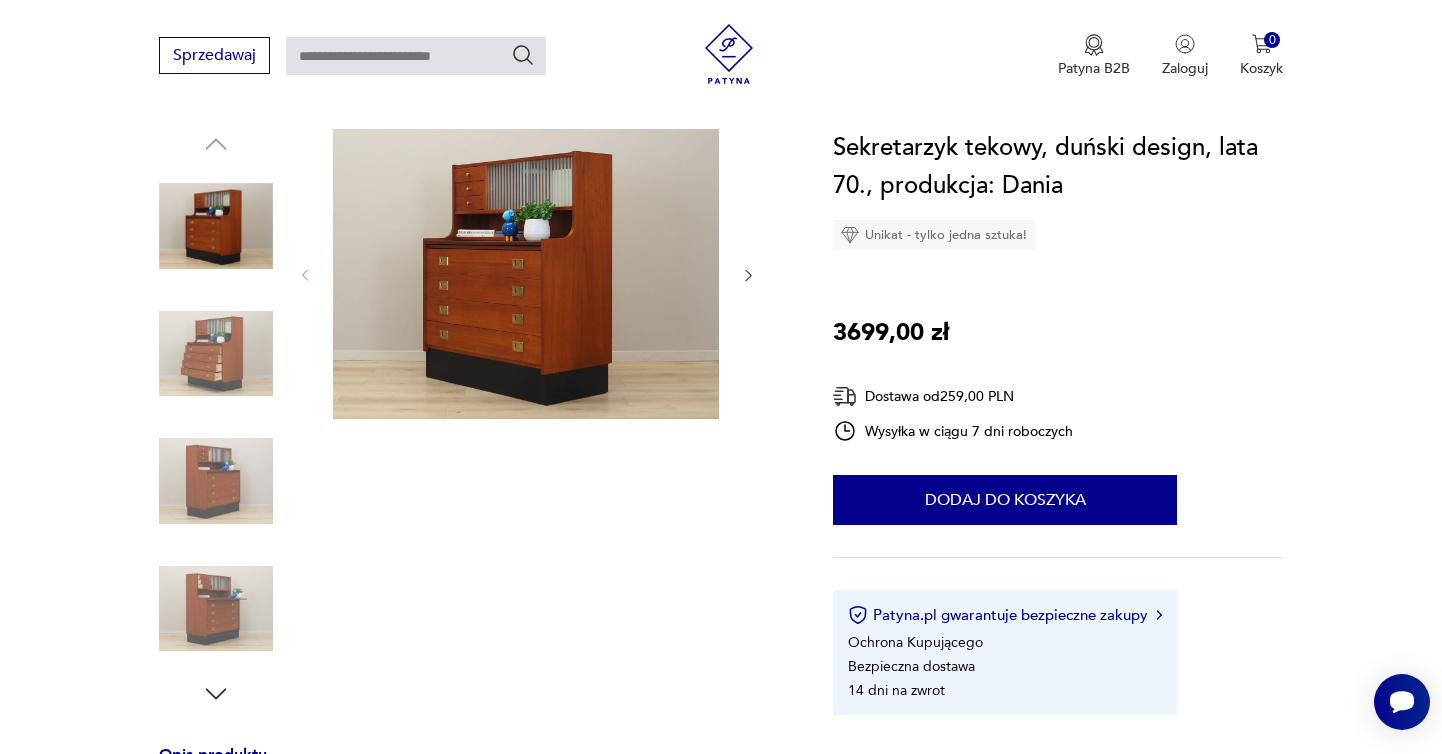 click 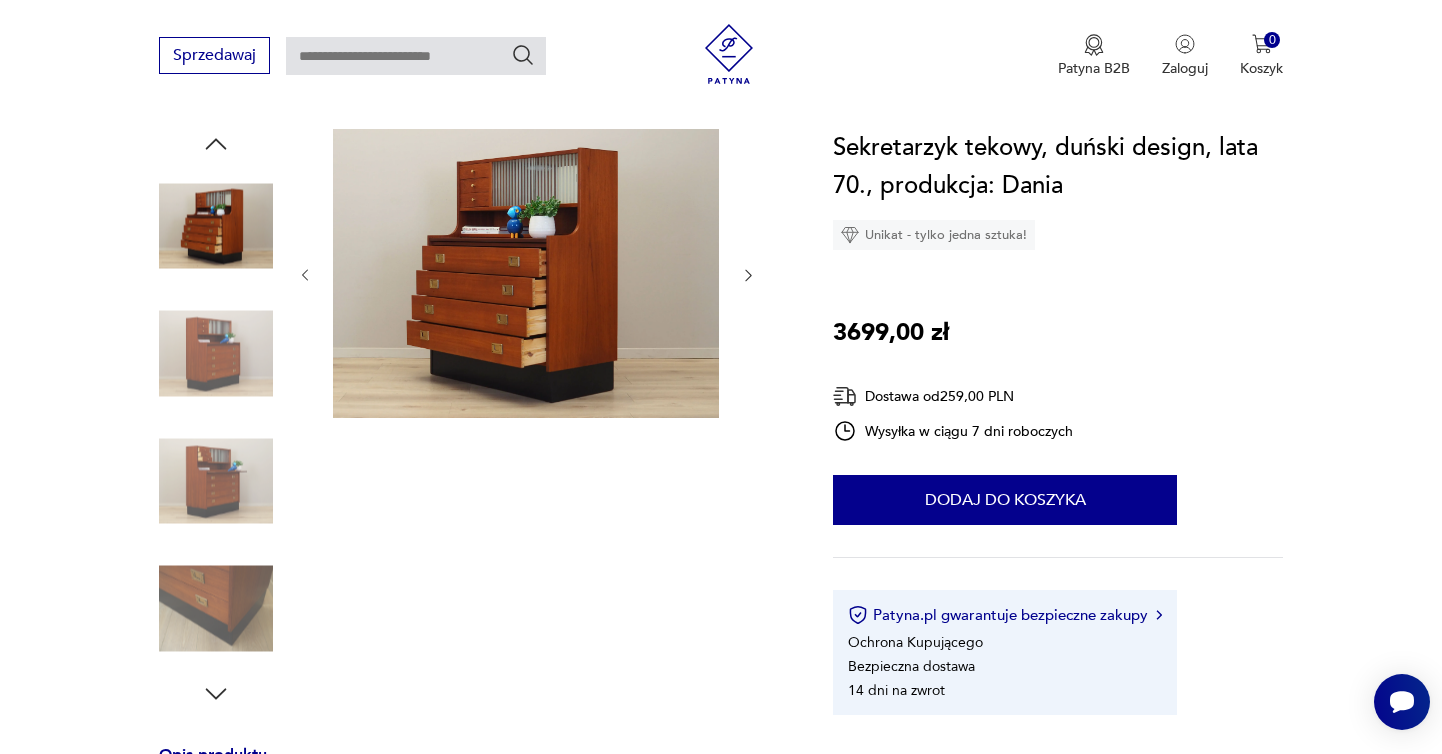 click 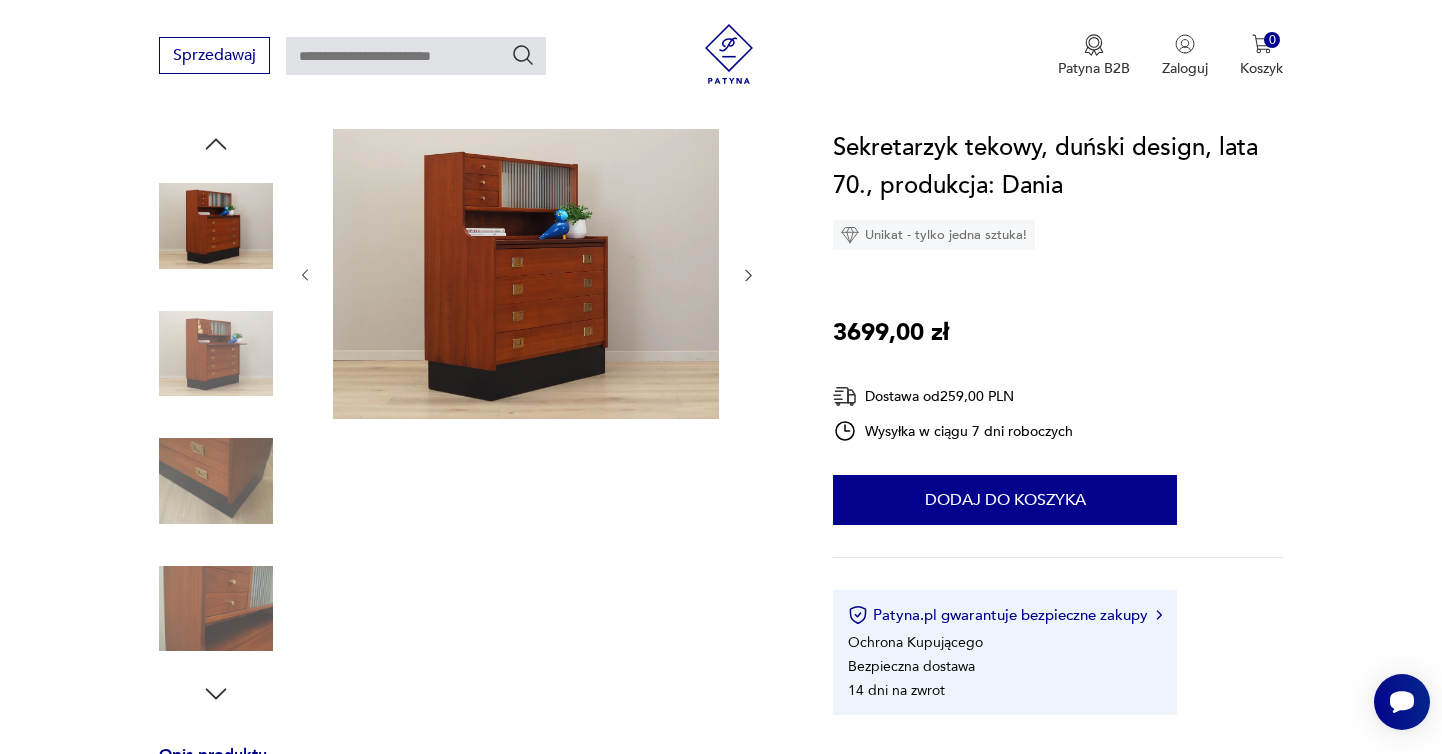 click 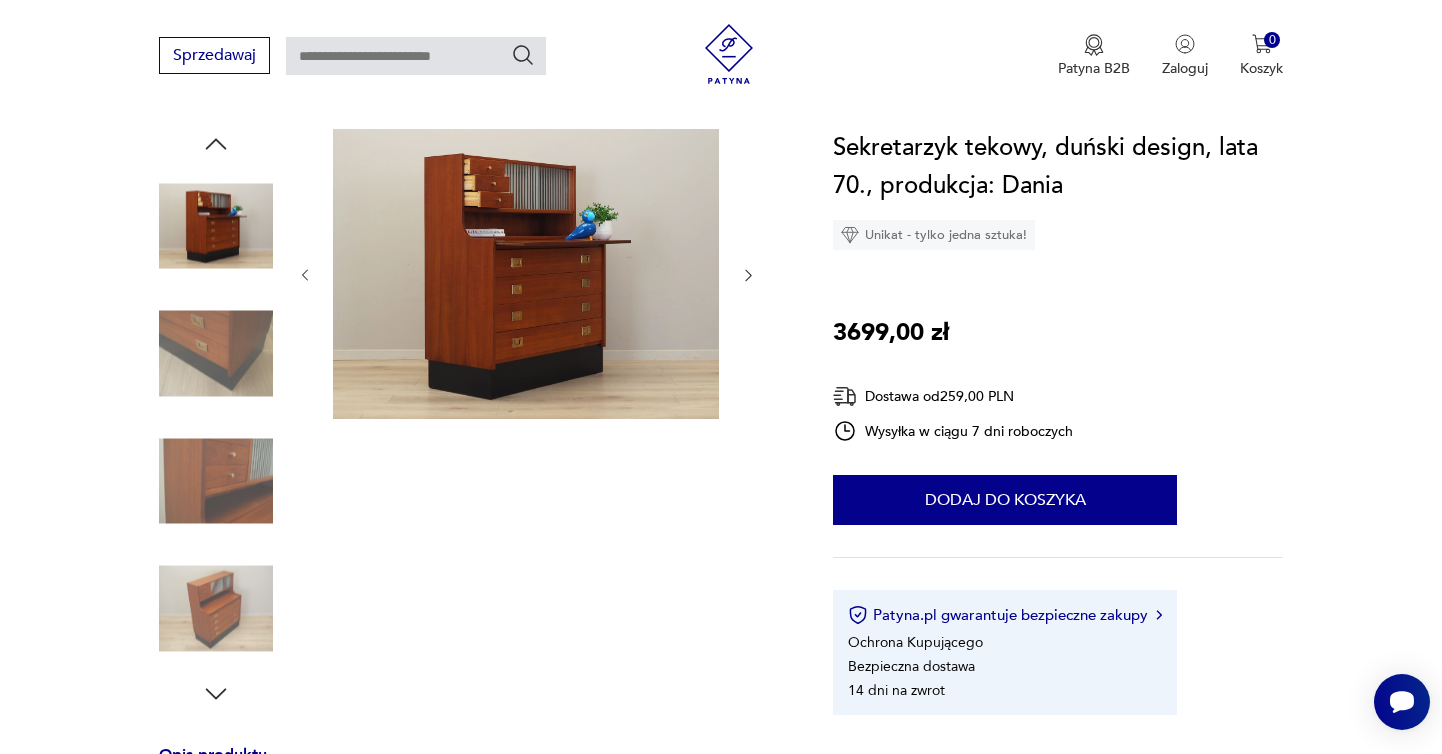 click 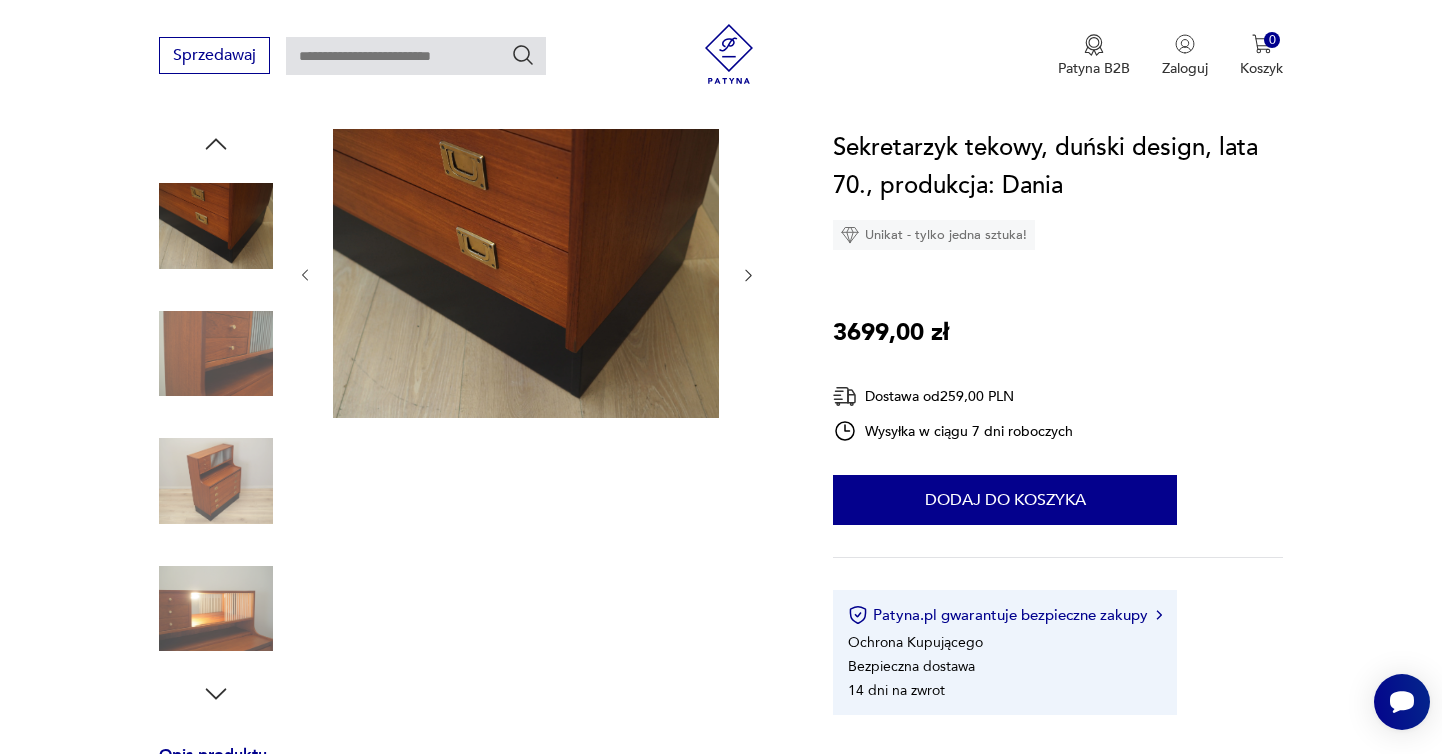 click at bounding box center [526, 273] 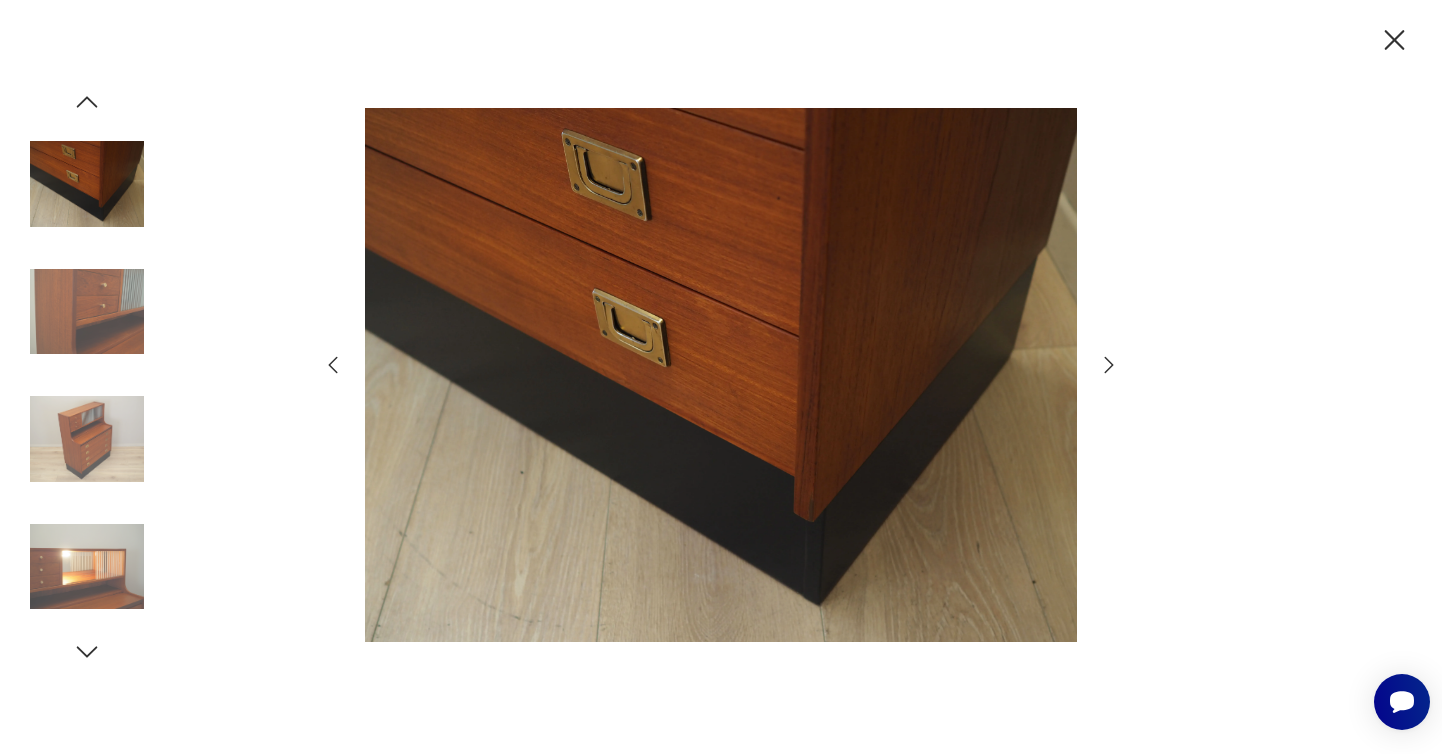 click at bounding box center (87, 567) 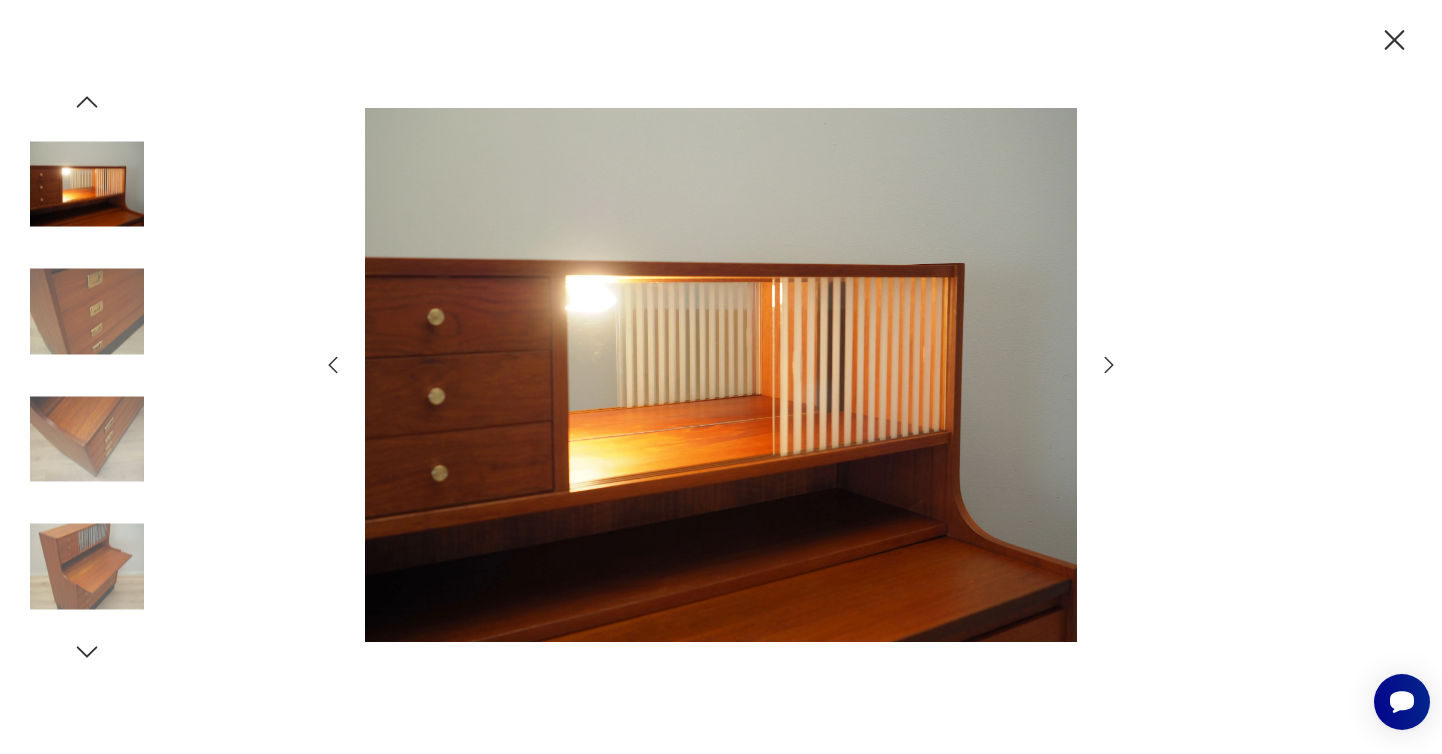 click 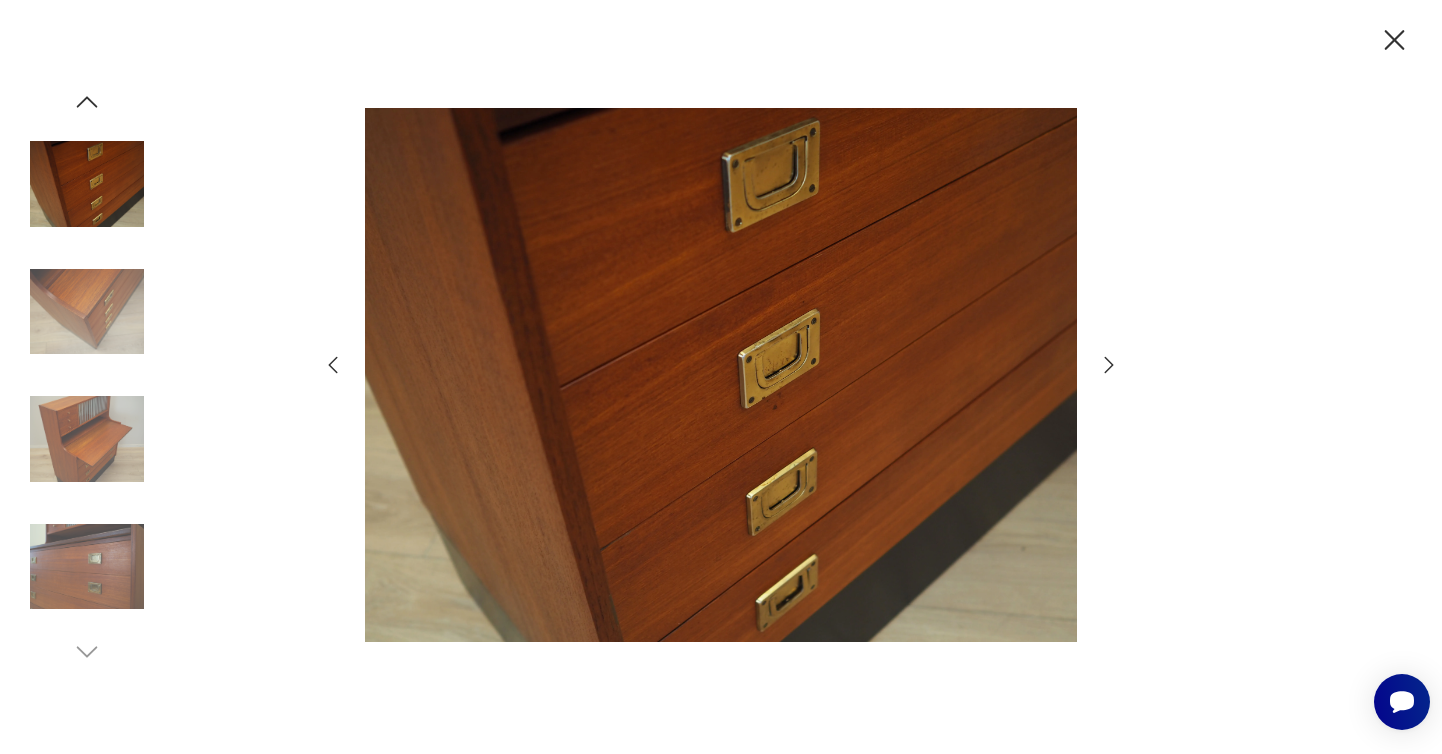 click 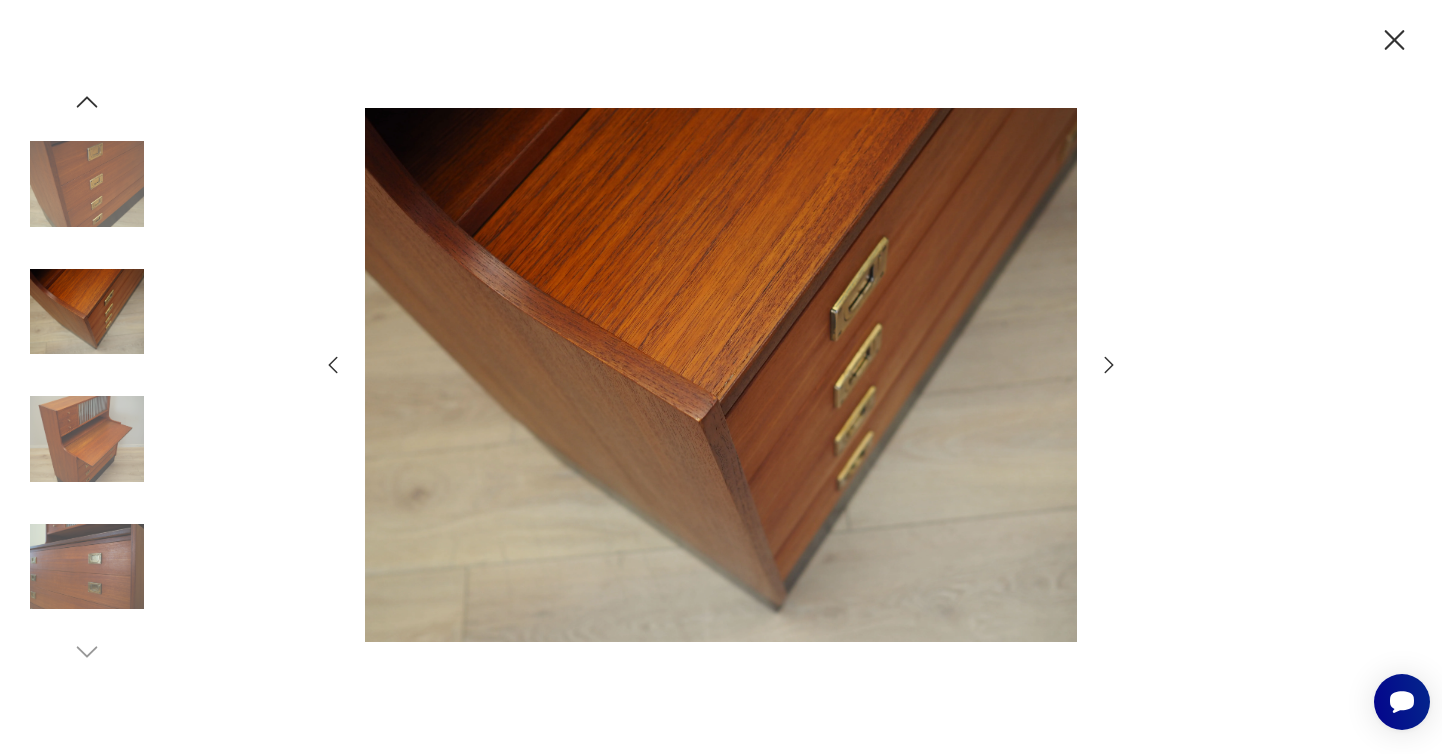 click 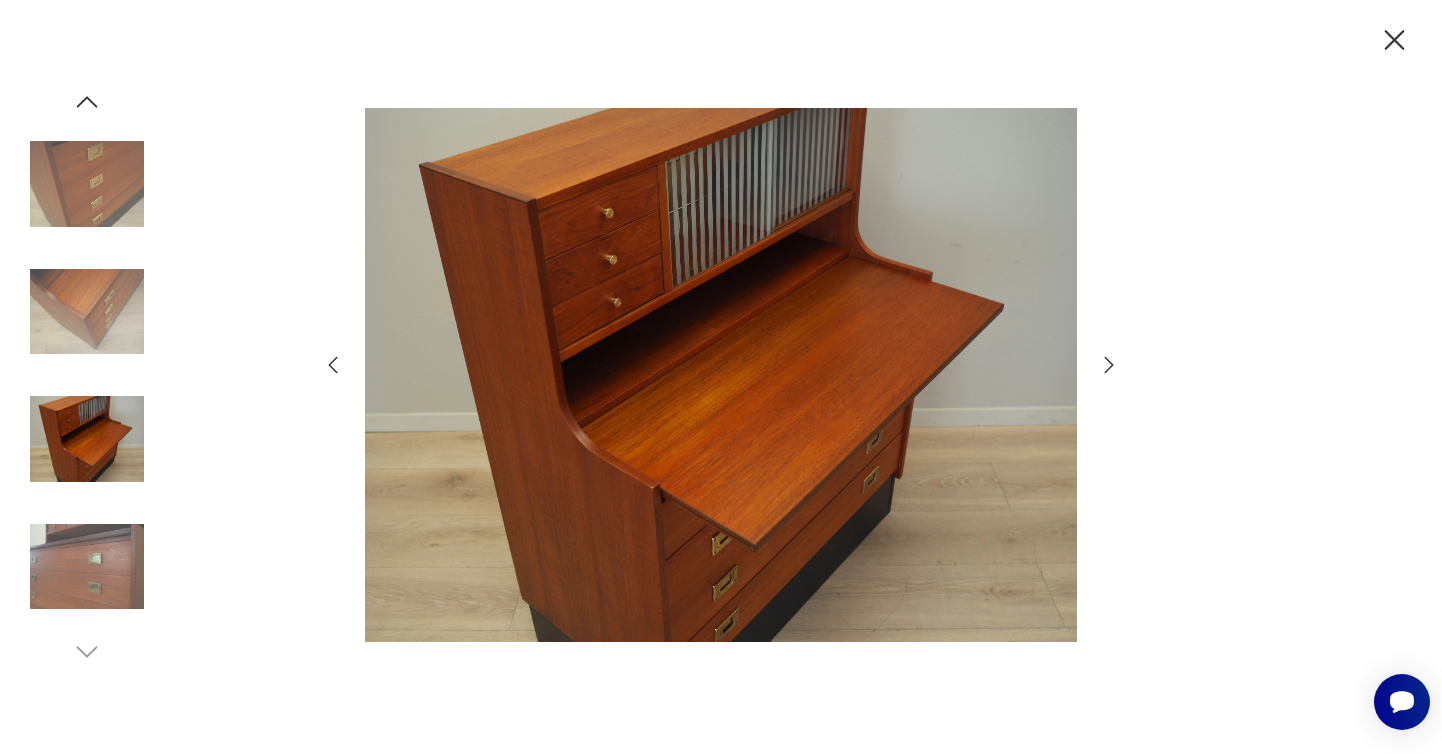 click 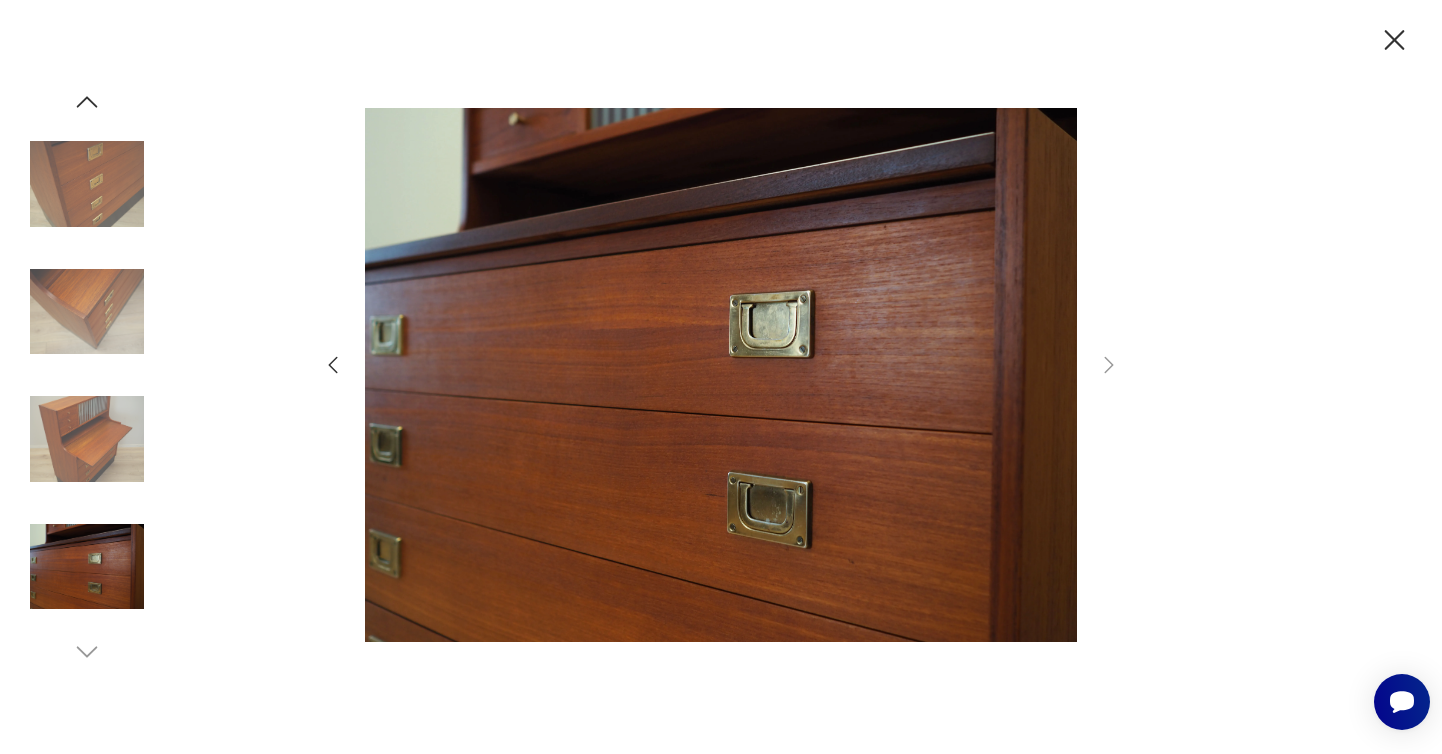 click at bounding box center (87, 184) 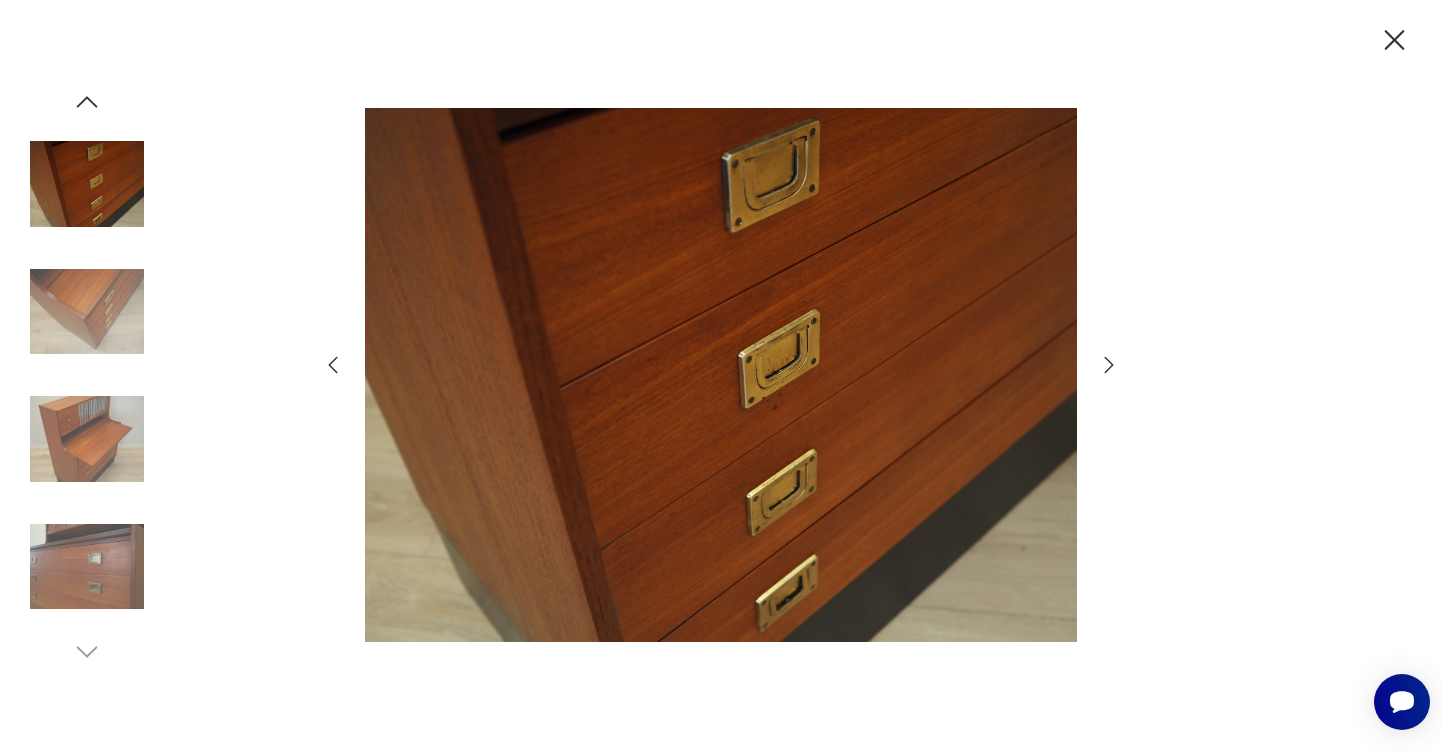click 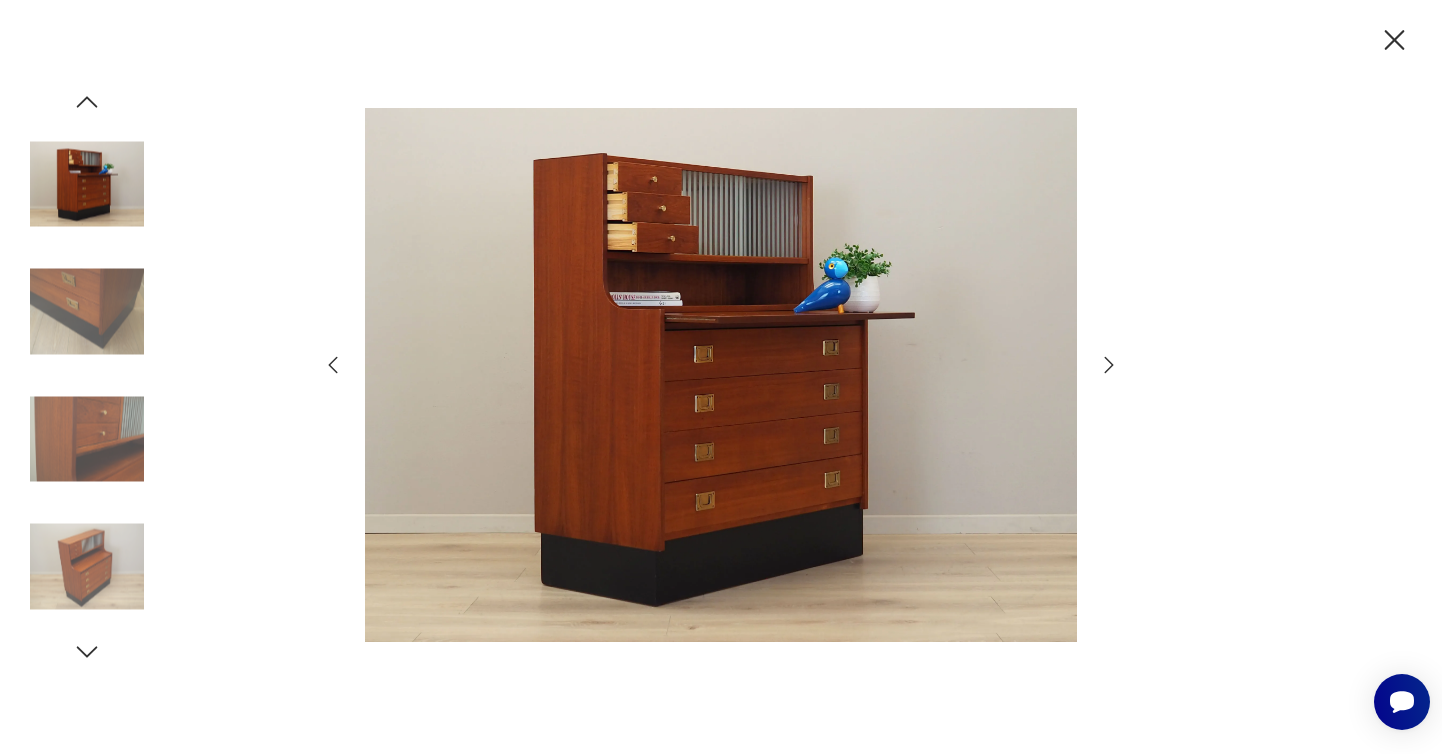 click 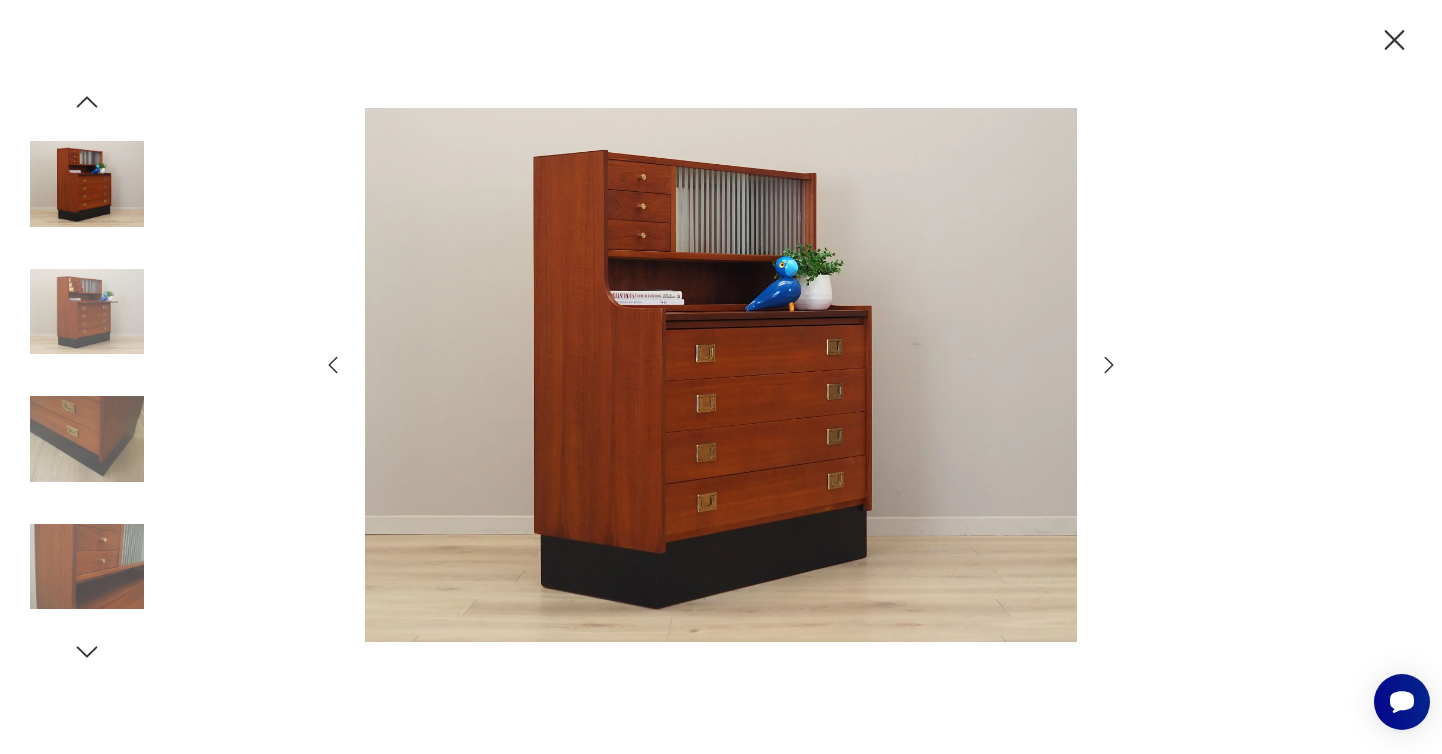 click 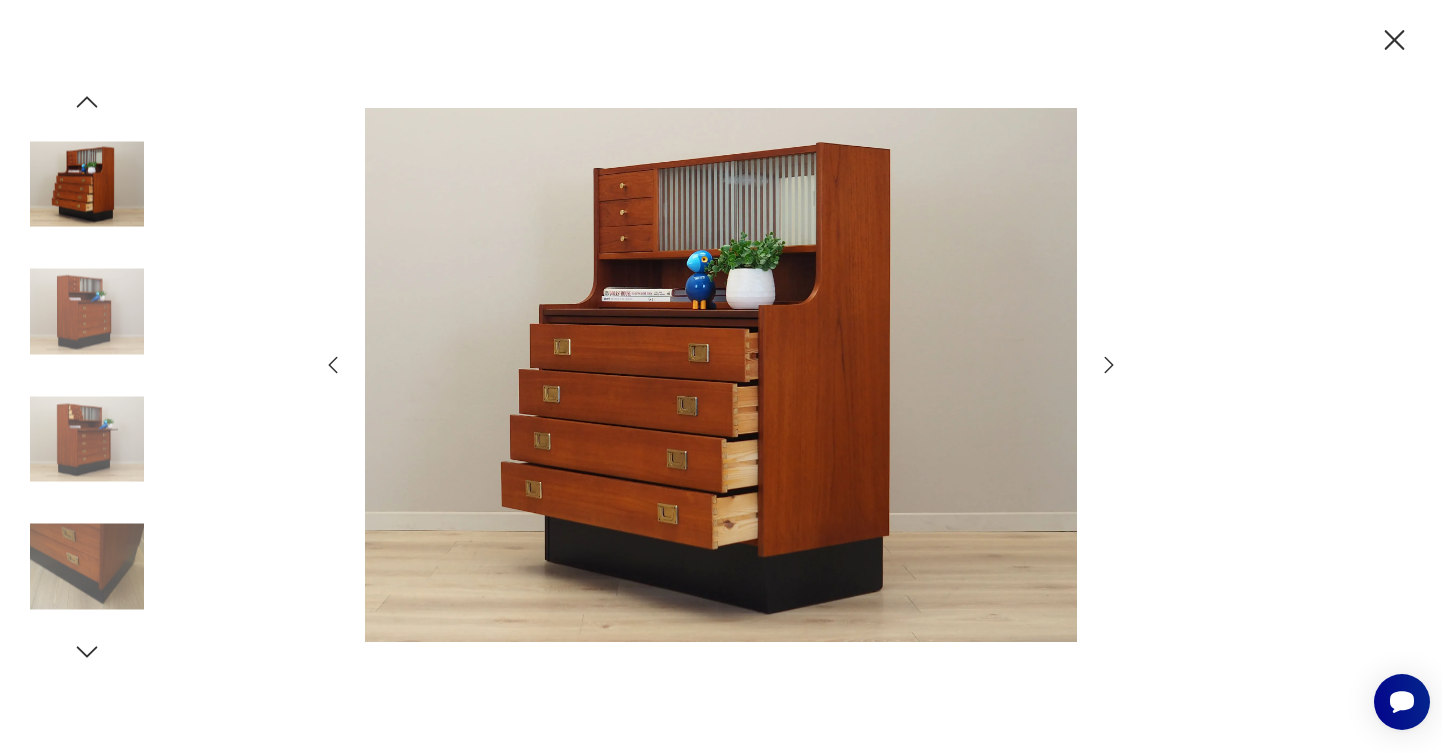 click 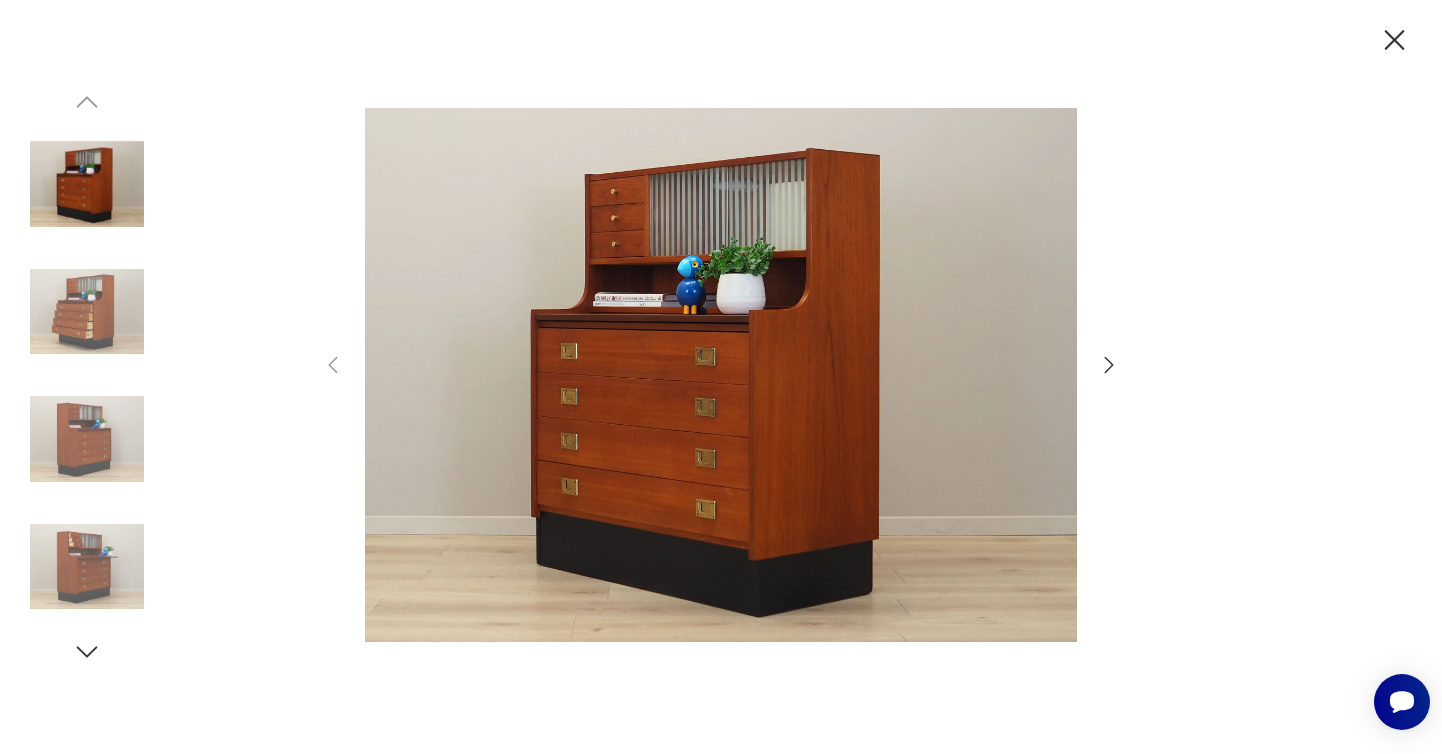 click at bounding box center [87, 184] 